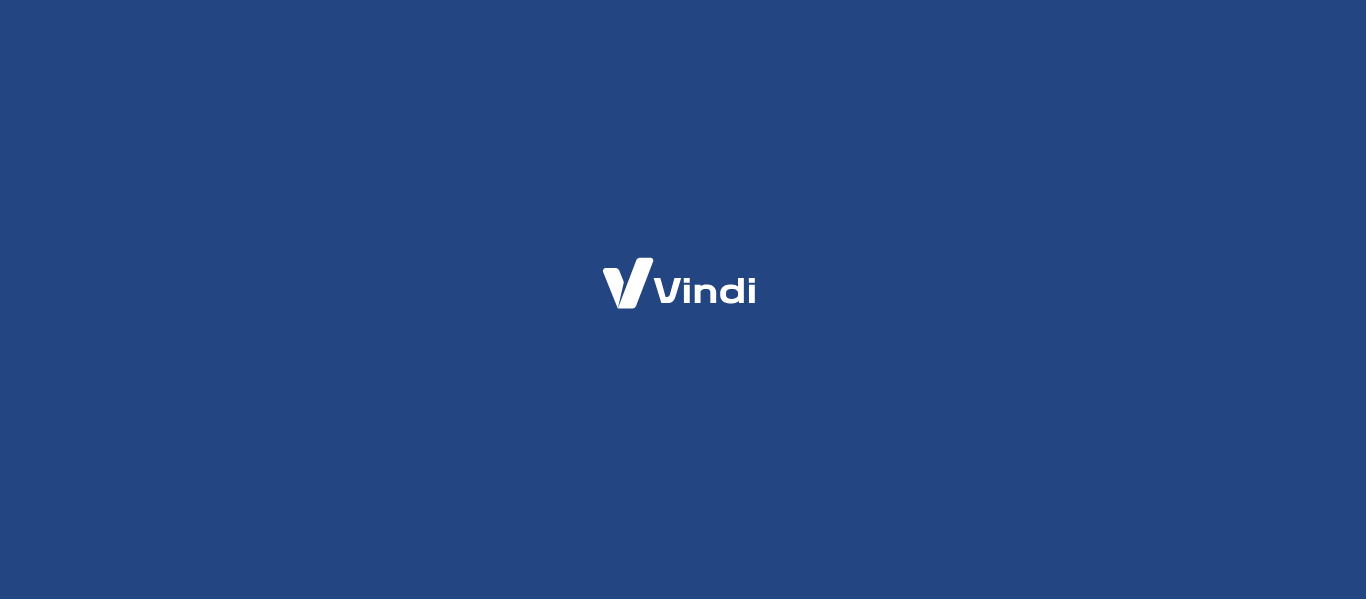 scroll, scrollTop: 0, scrollLeft: 0, axis: both 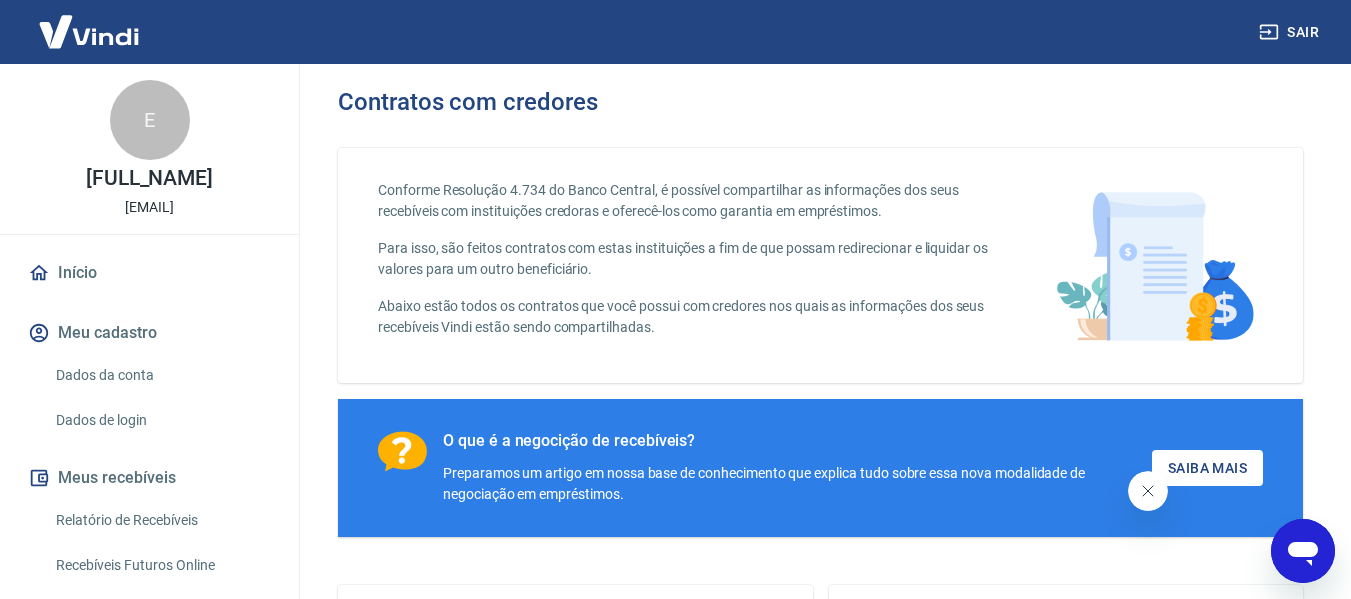 click 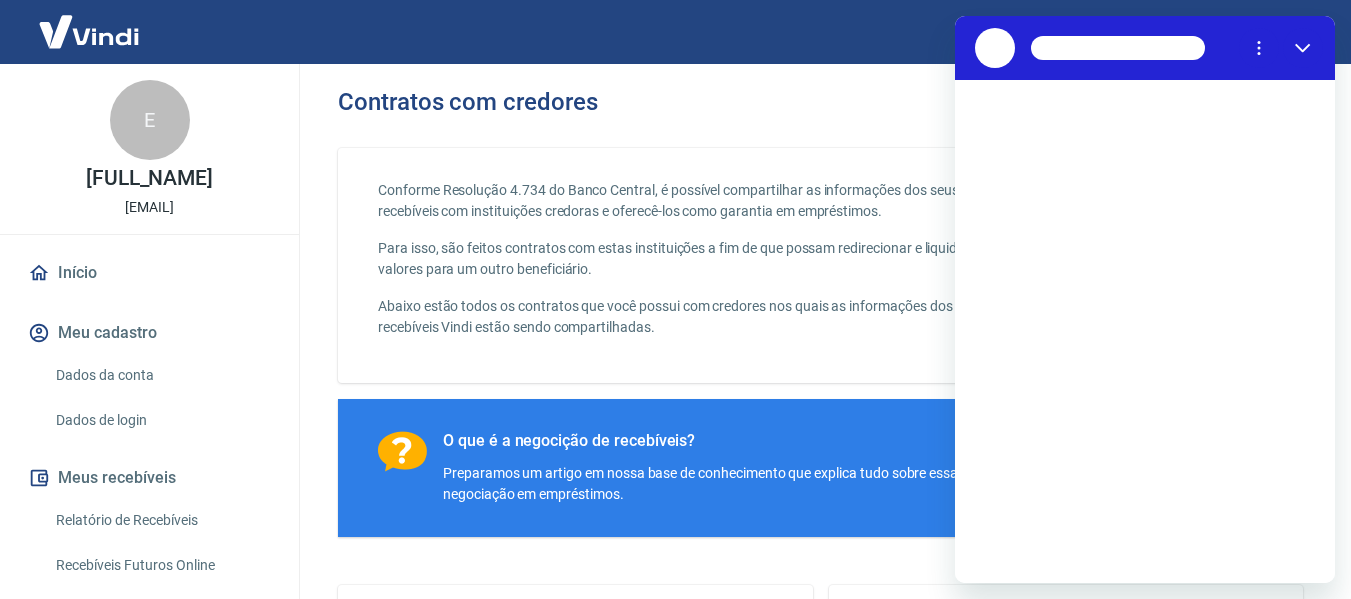 scroll, scrollTop: 0, scrollLeft: 0, axis: both 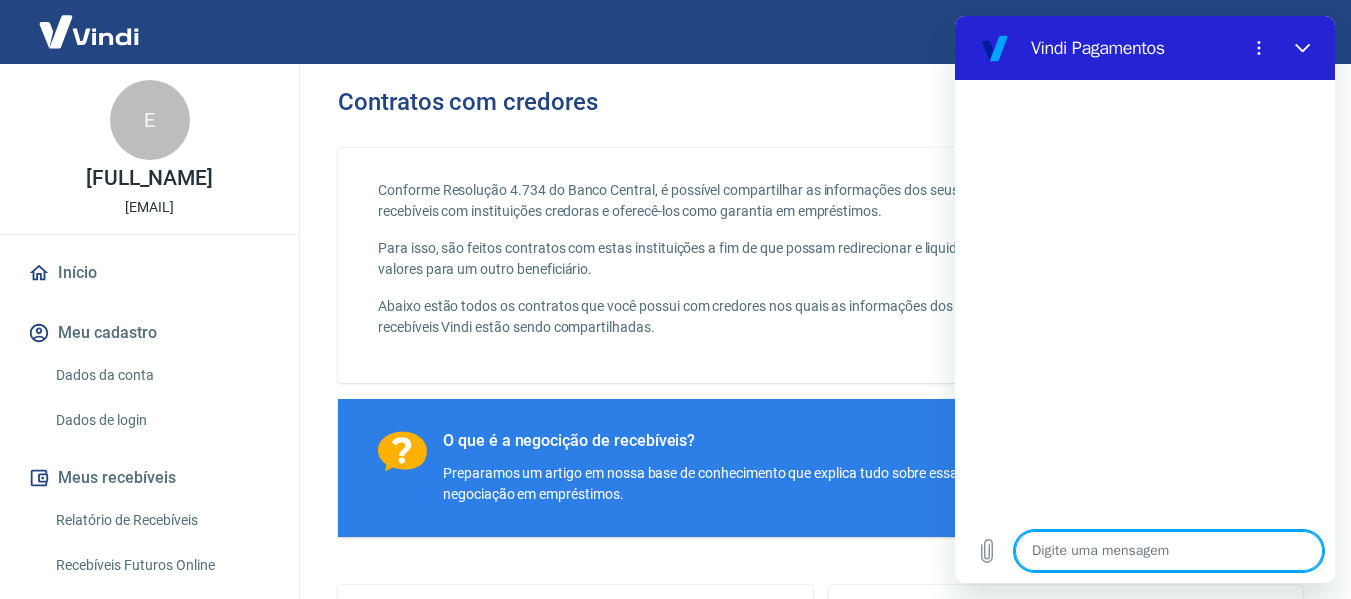 type on "B" 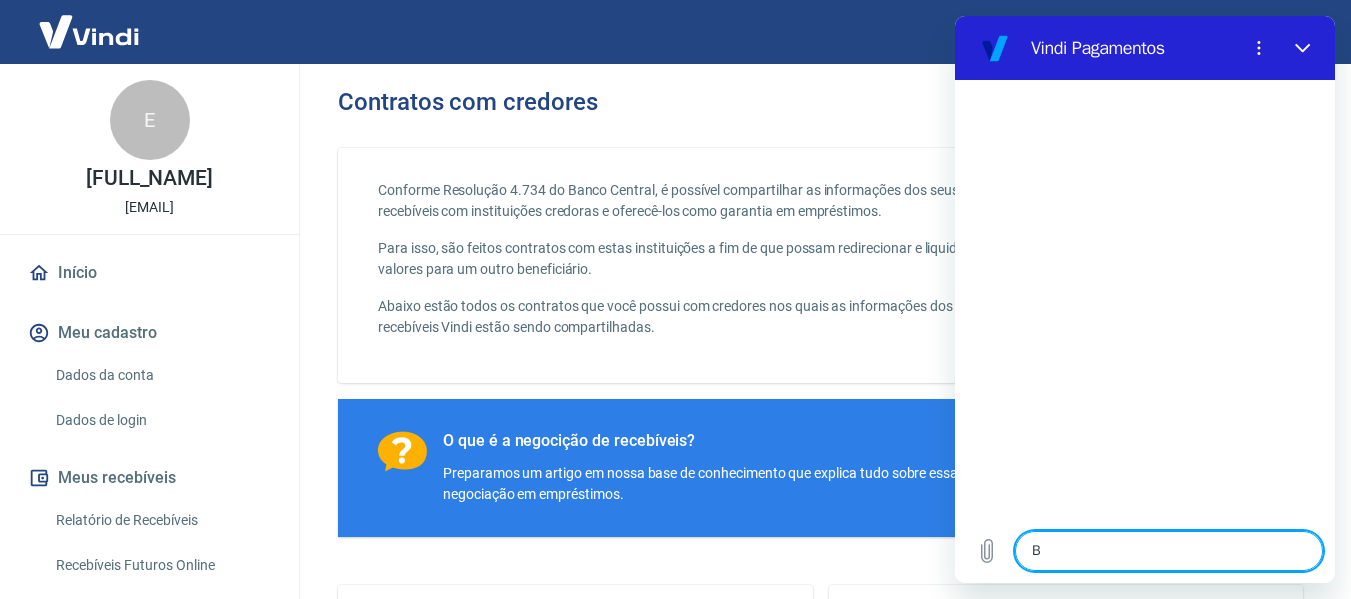 type on "x" 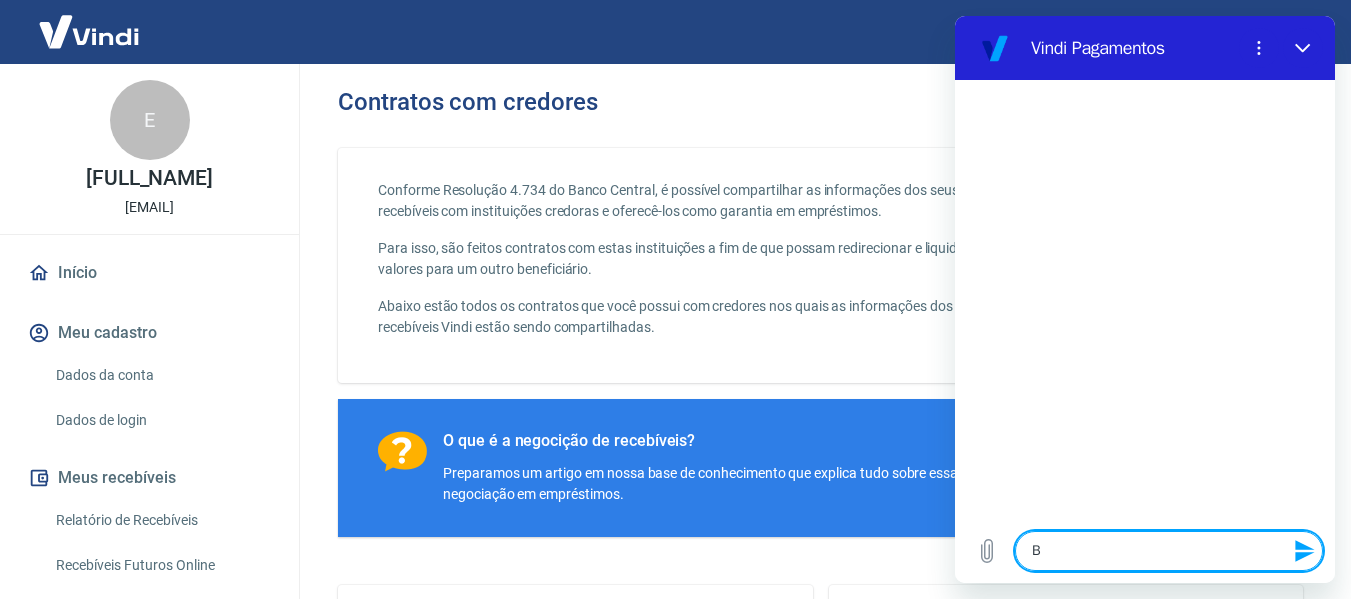 type on "Bo" 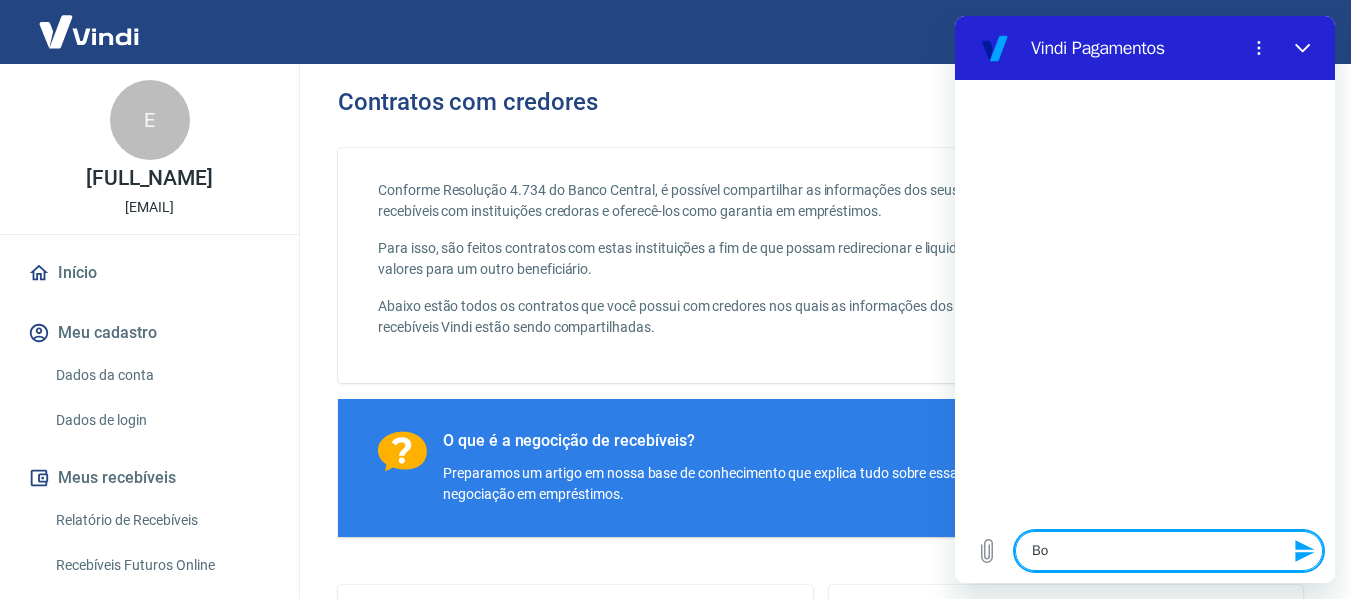 type on "Boa" 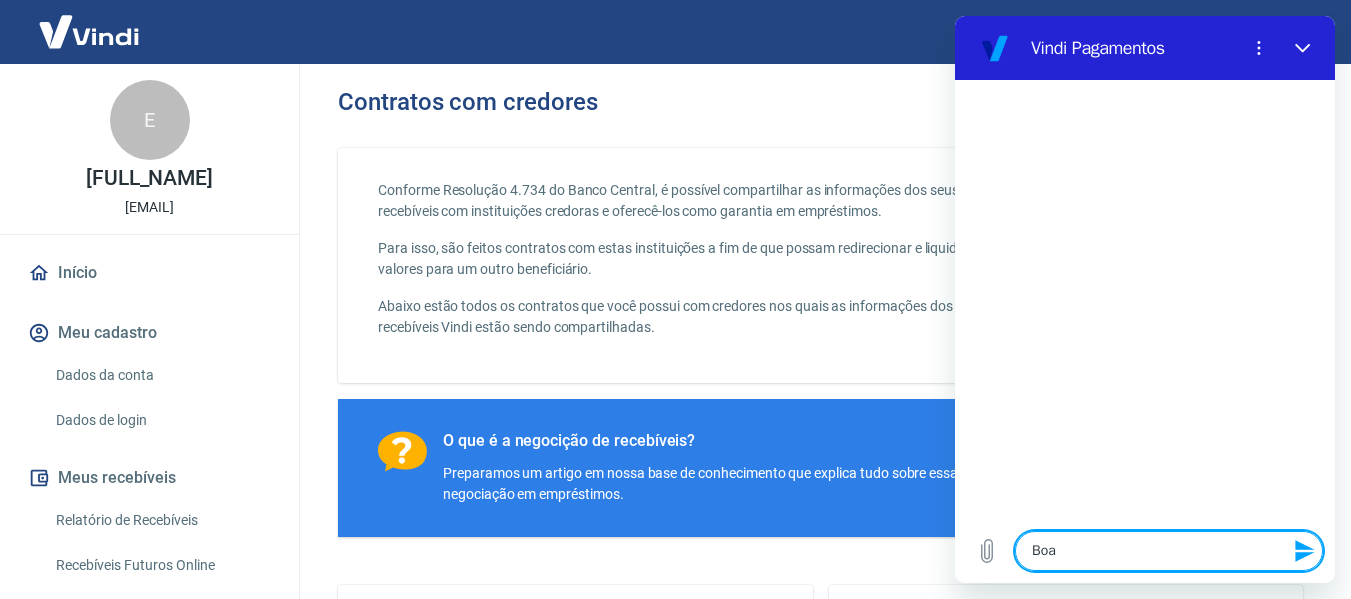 type on "Boa" 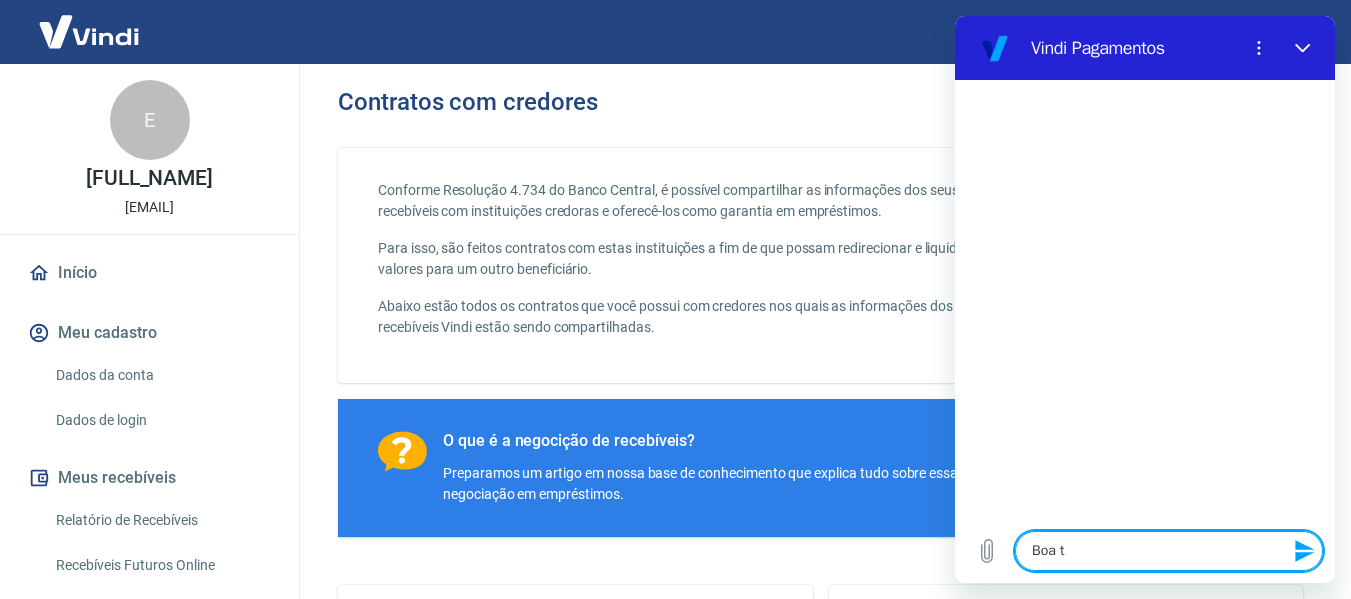 type on "Boa ta" 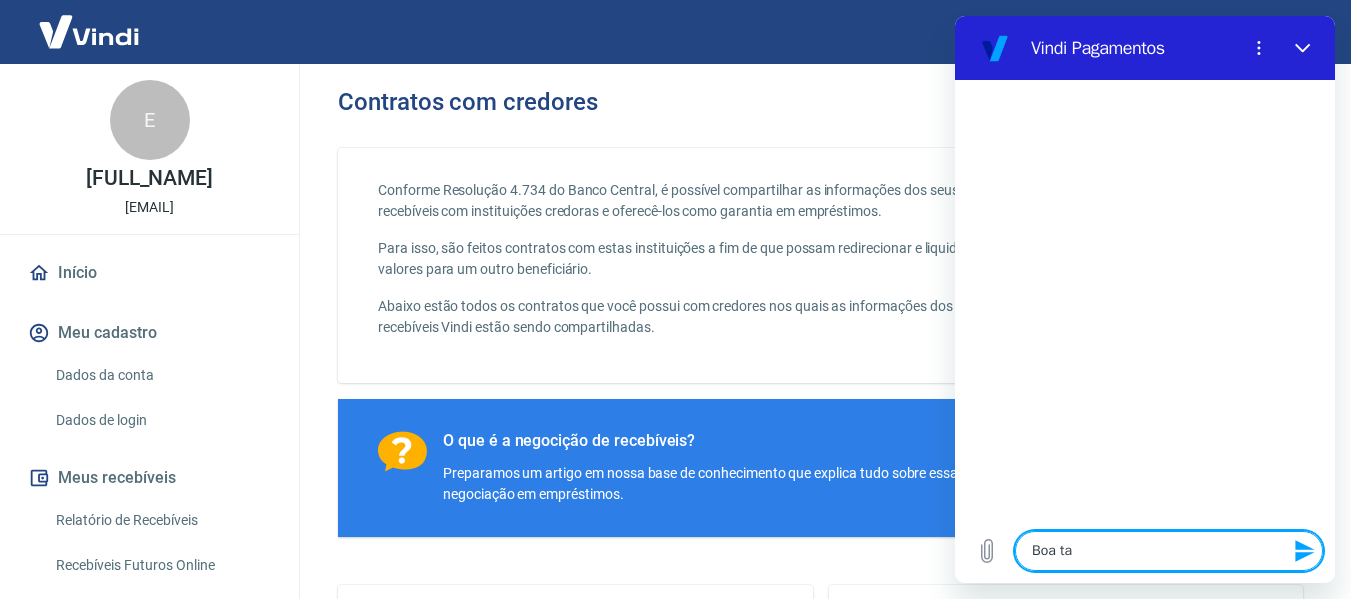 type on "Boa tar" 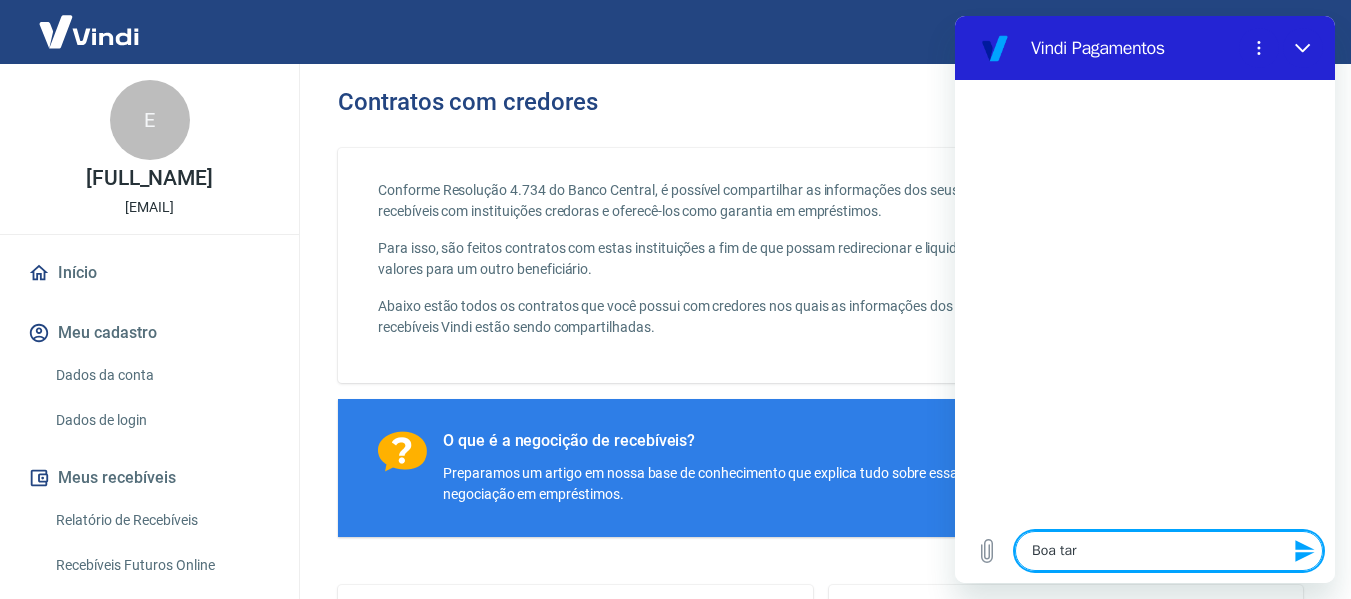 type on "Boa tard" 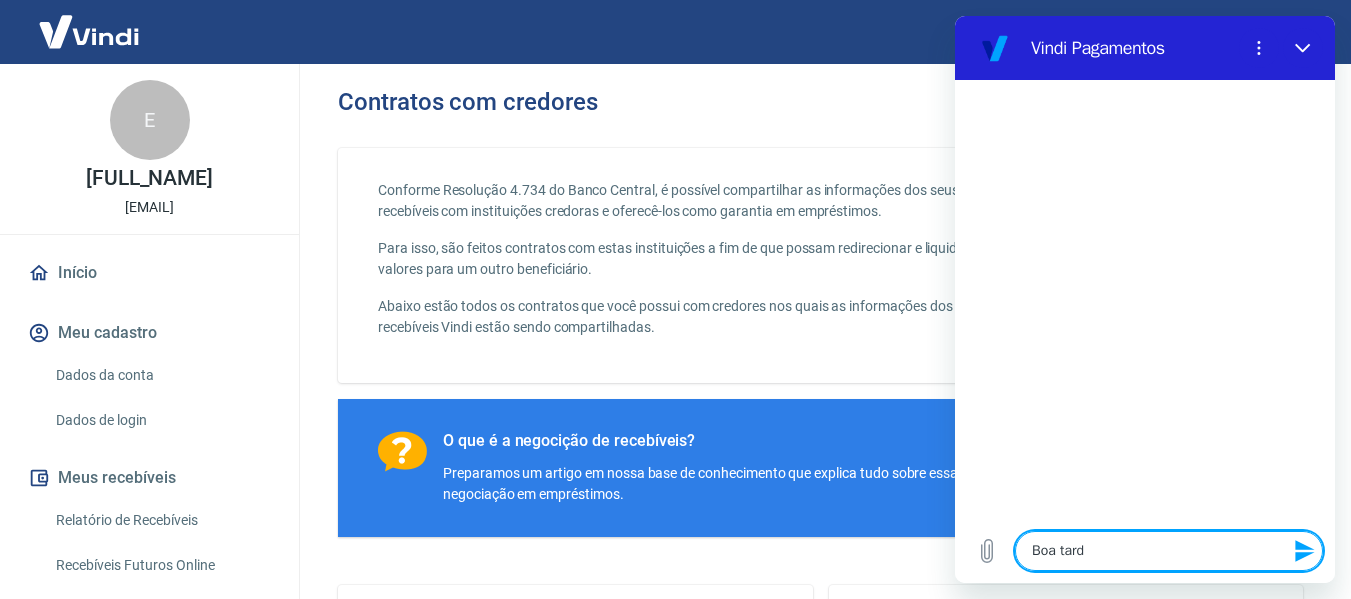 type on "Boa tarde" 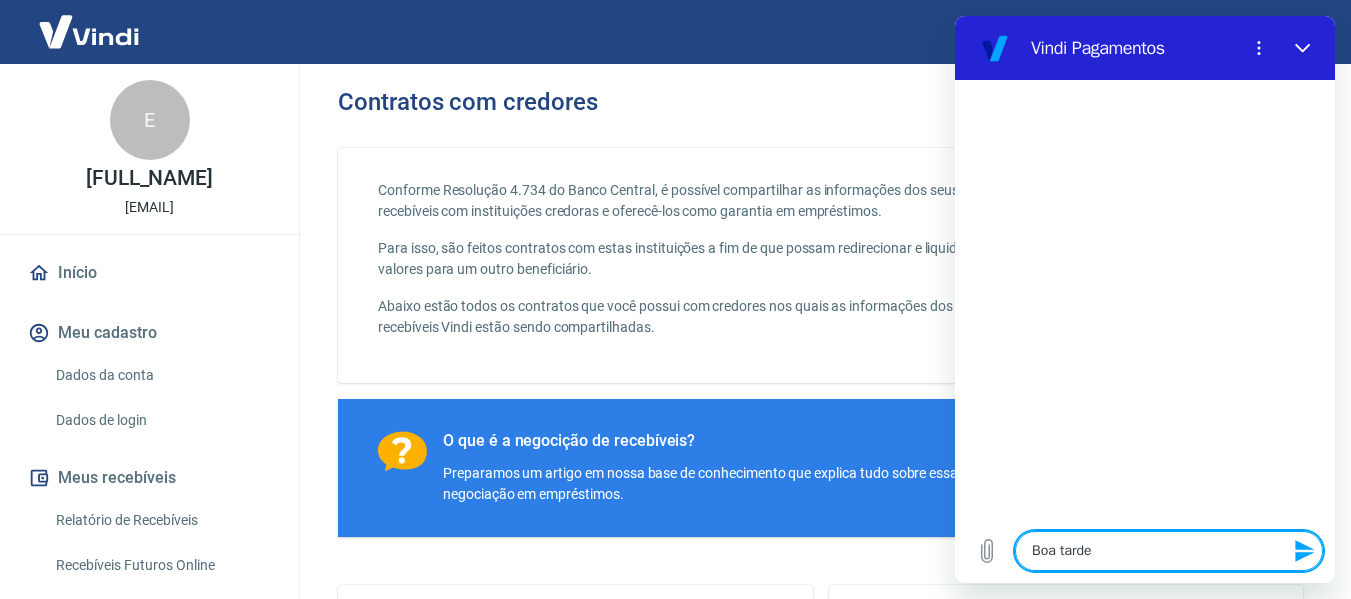 type 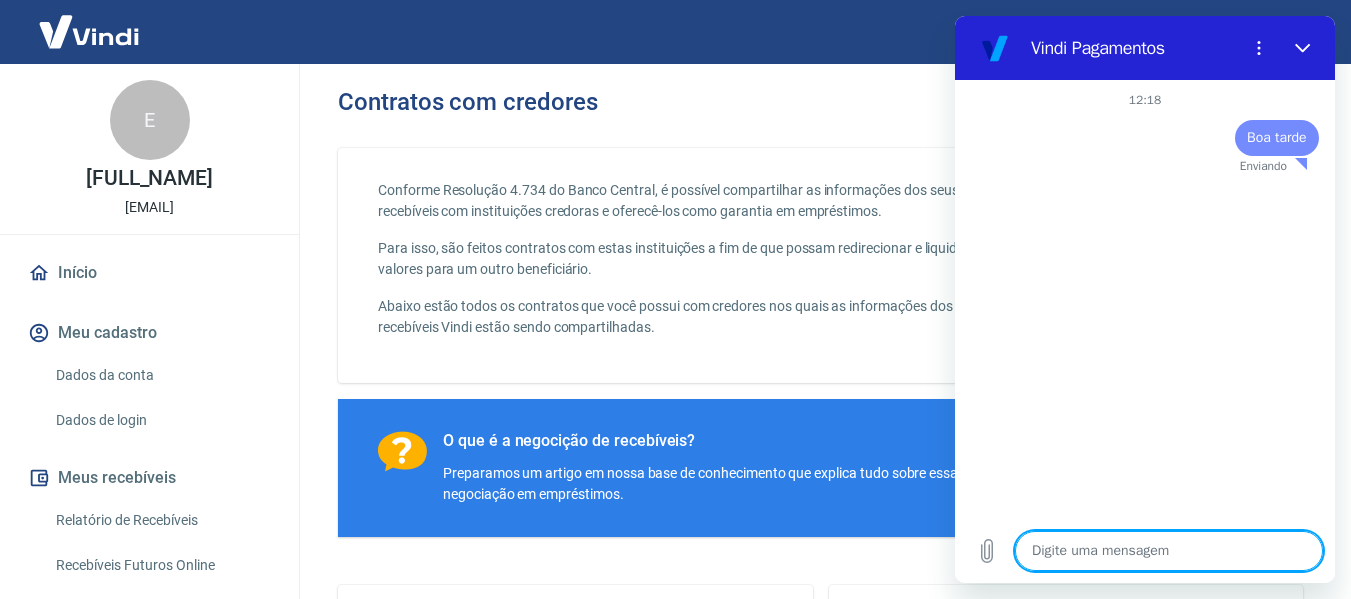 type on "x" 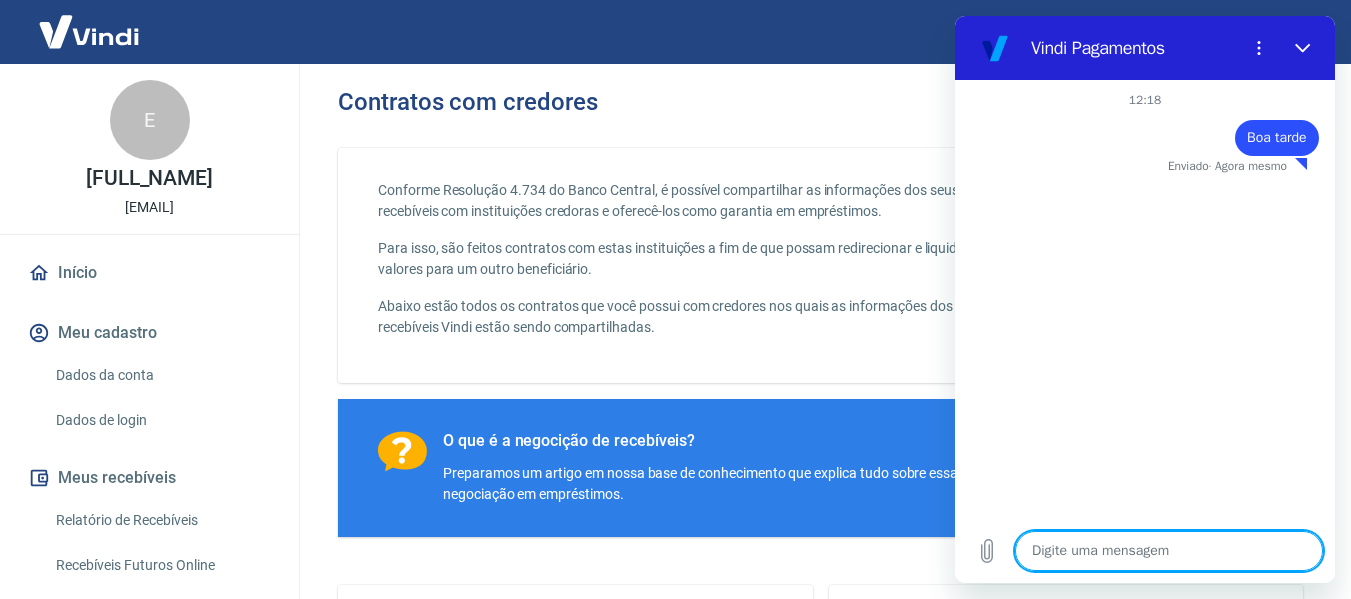 type on "G" 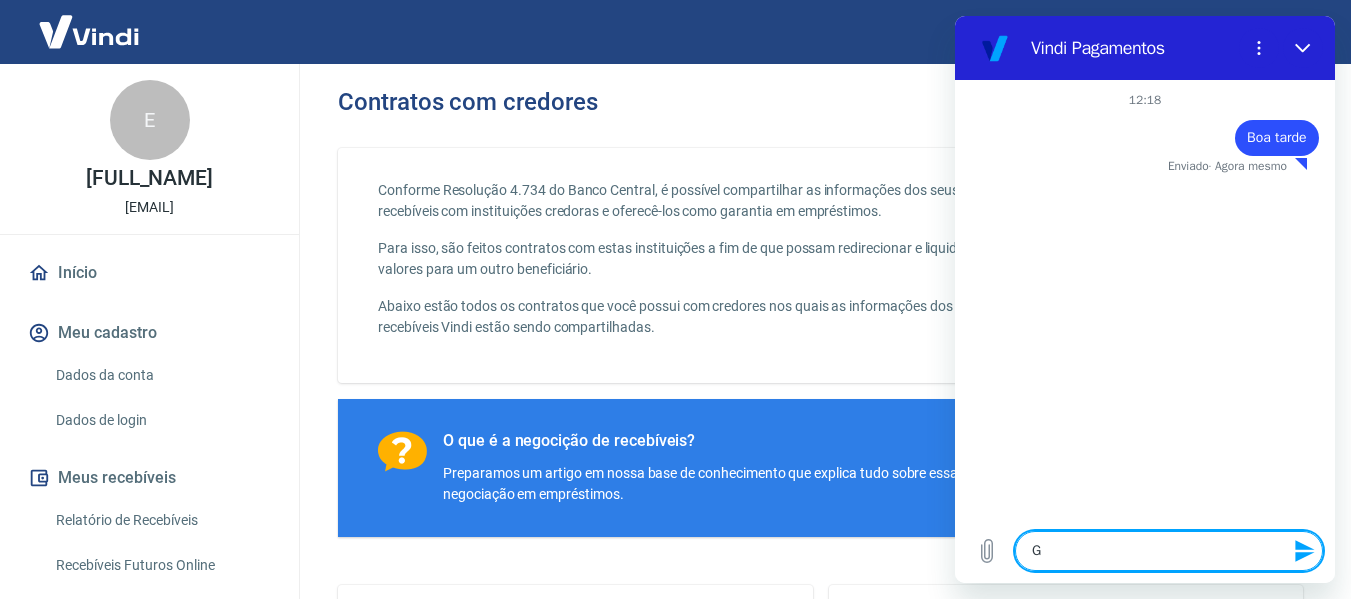 type on "Gi" 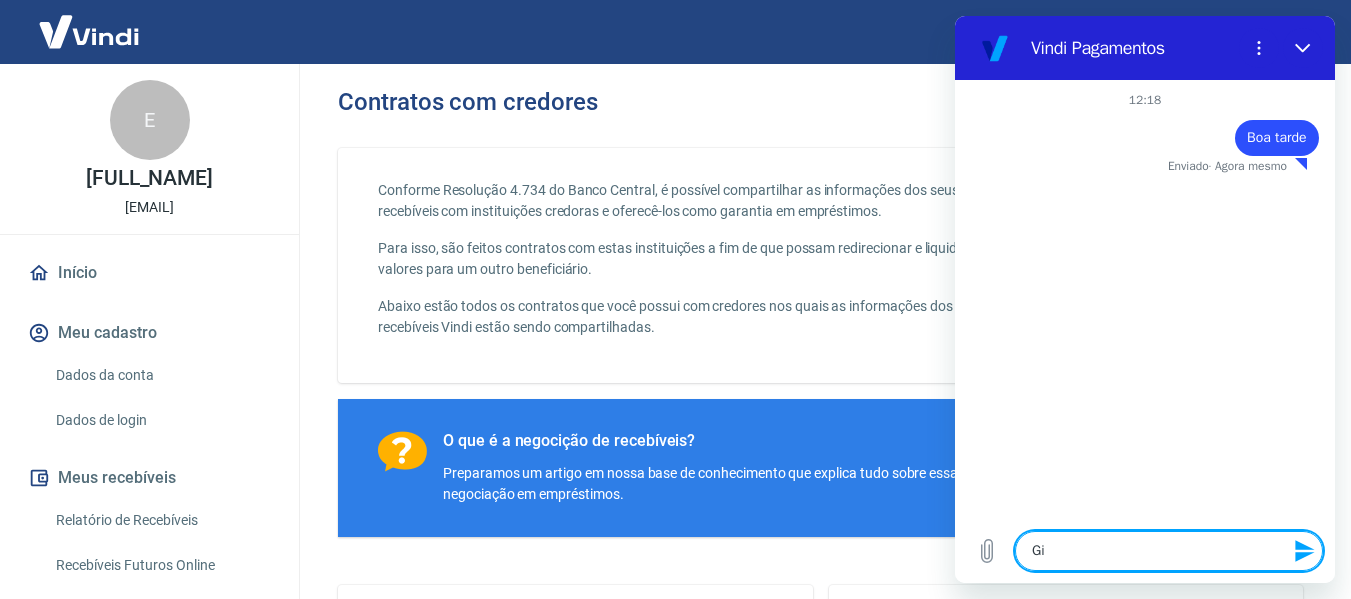 type on "Gis" 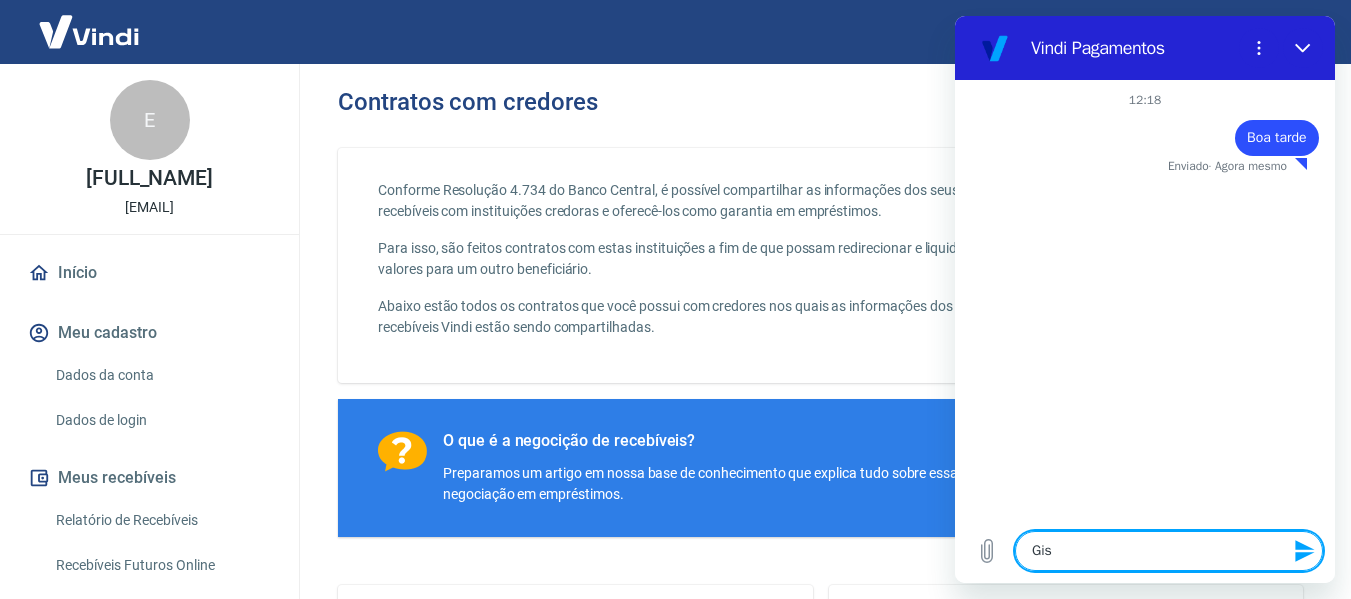 type on "Gi" 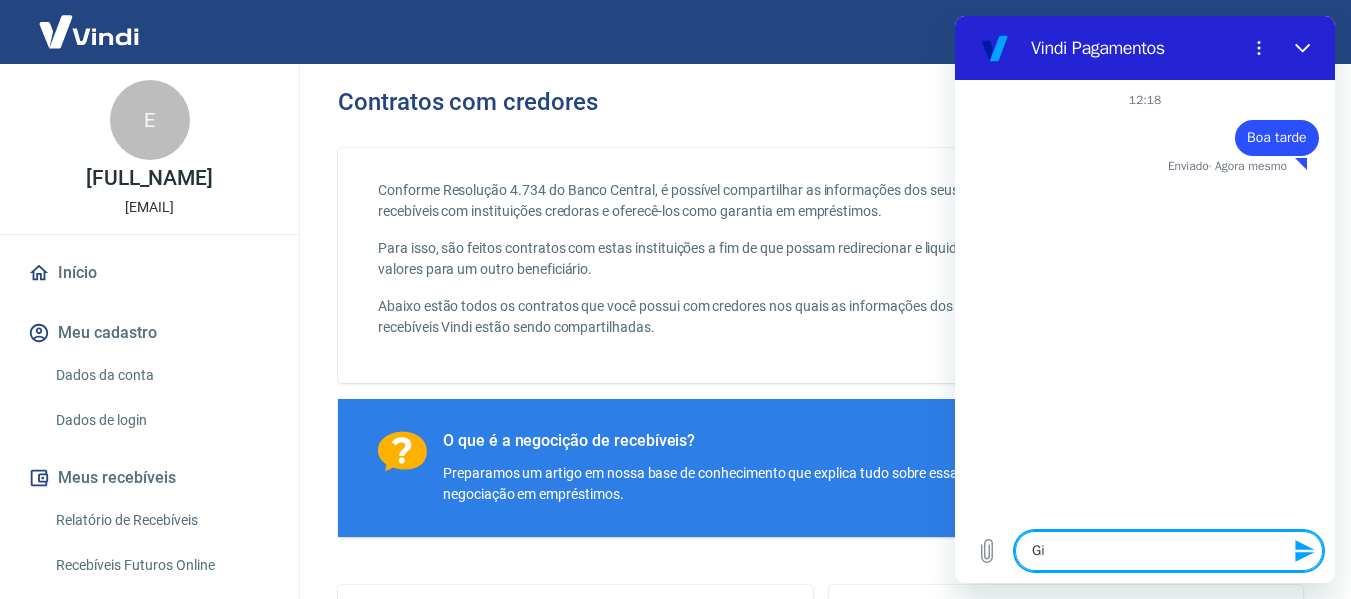 type on "G" 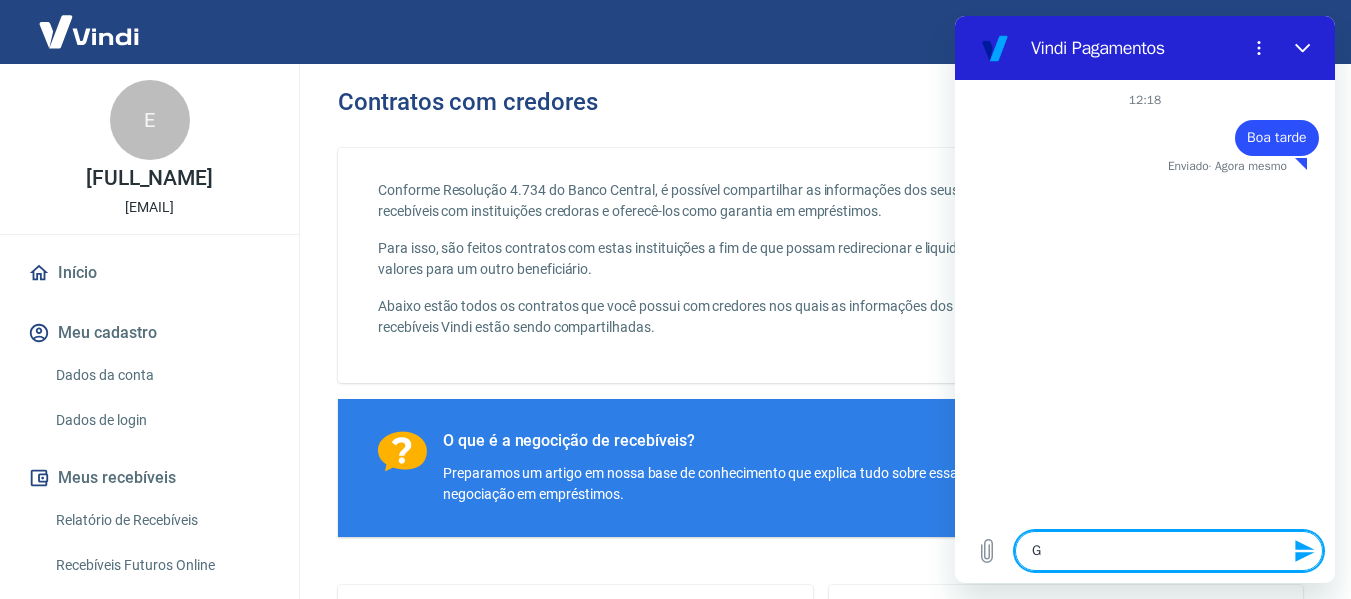 type on "Go" 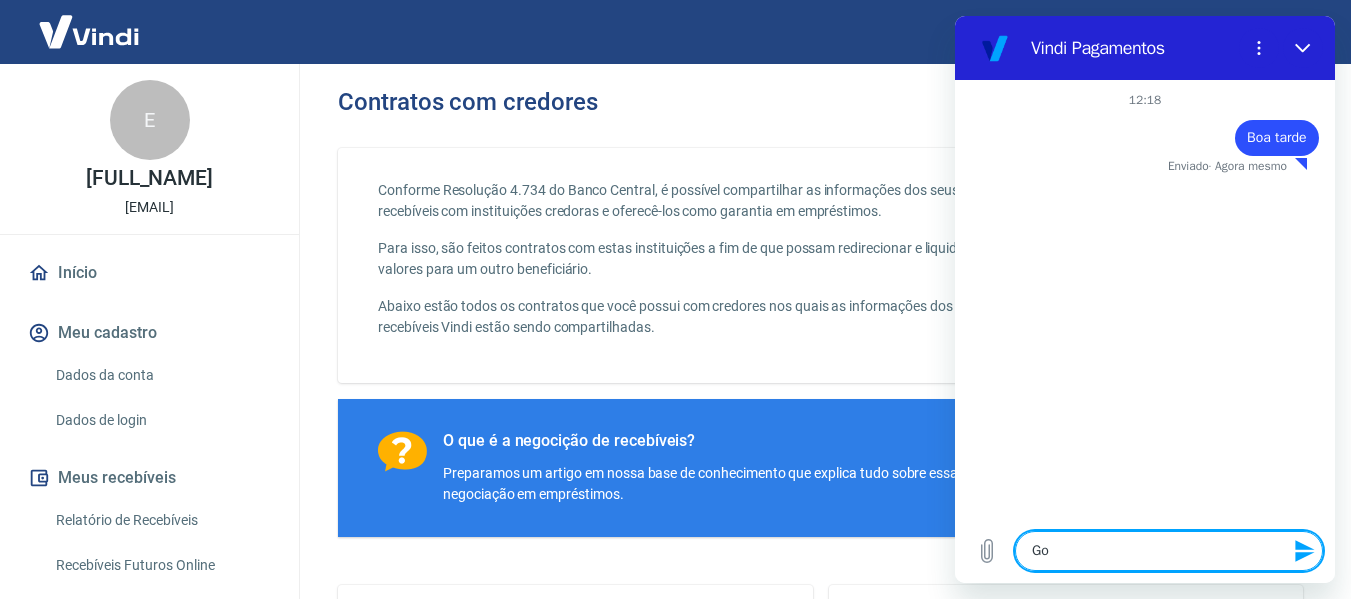 type on "Gos" 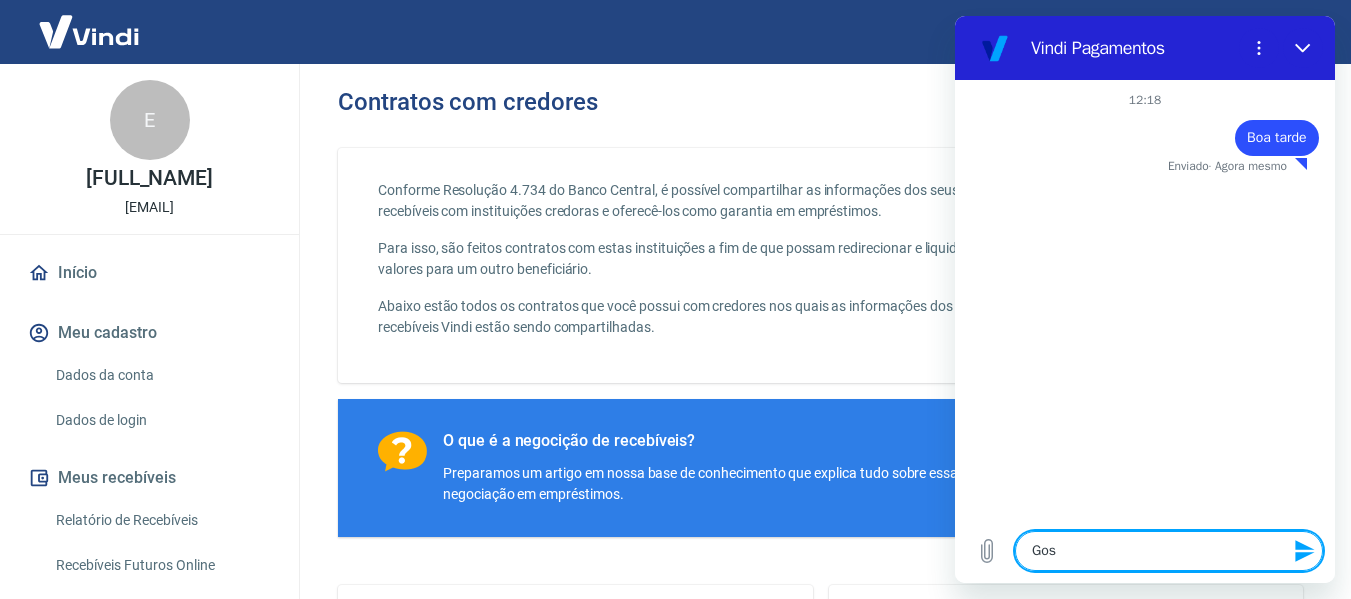 type on "x" 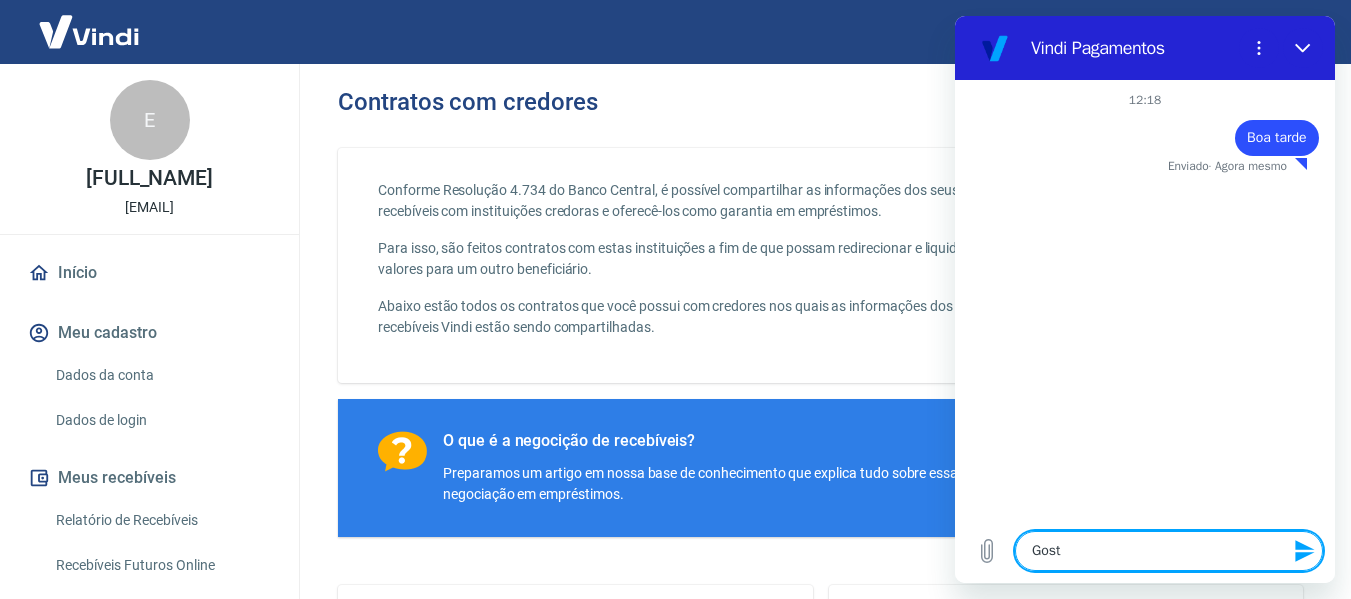 type on "Gosta" 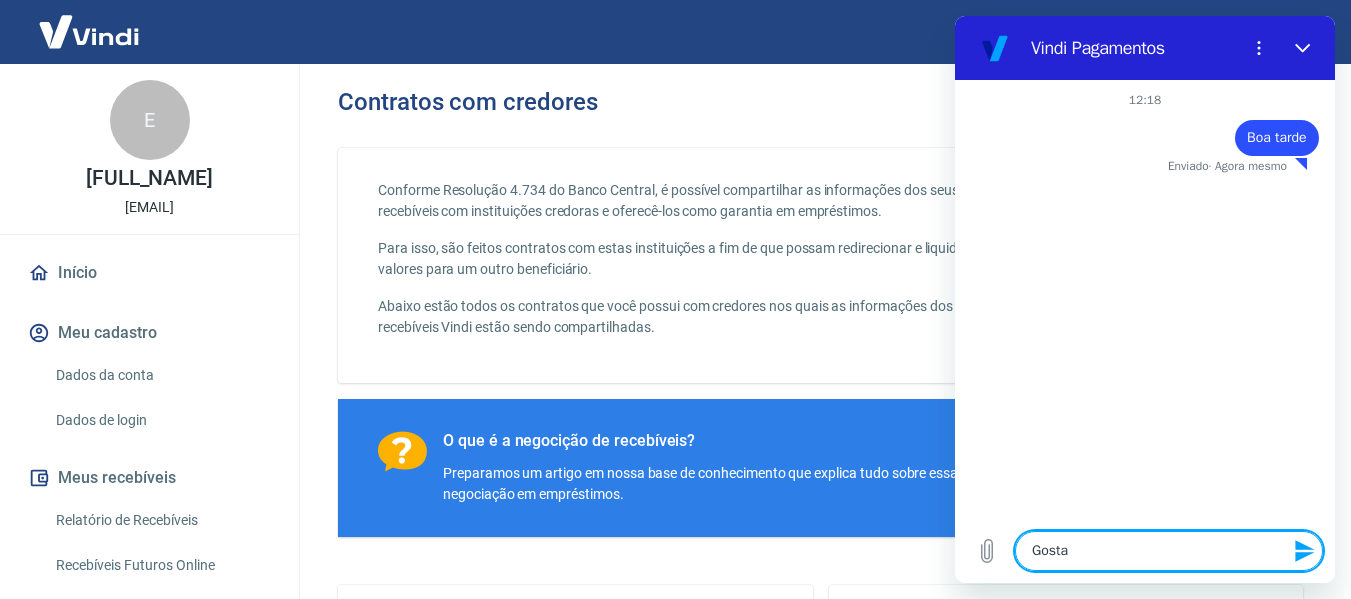 type on "Gostar" 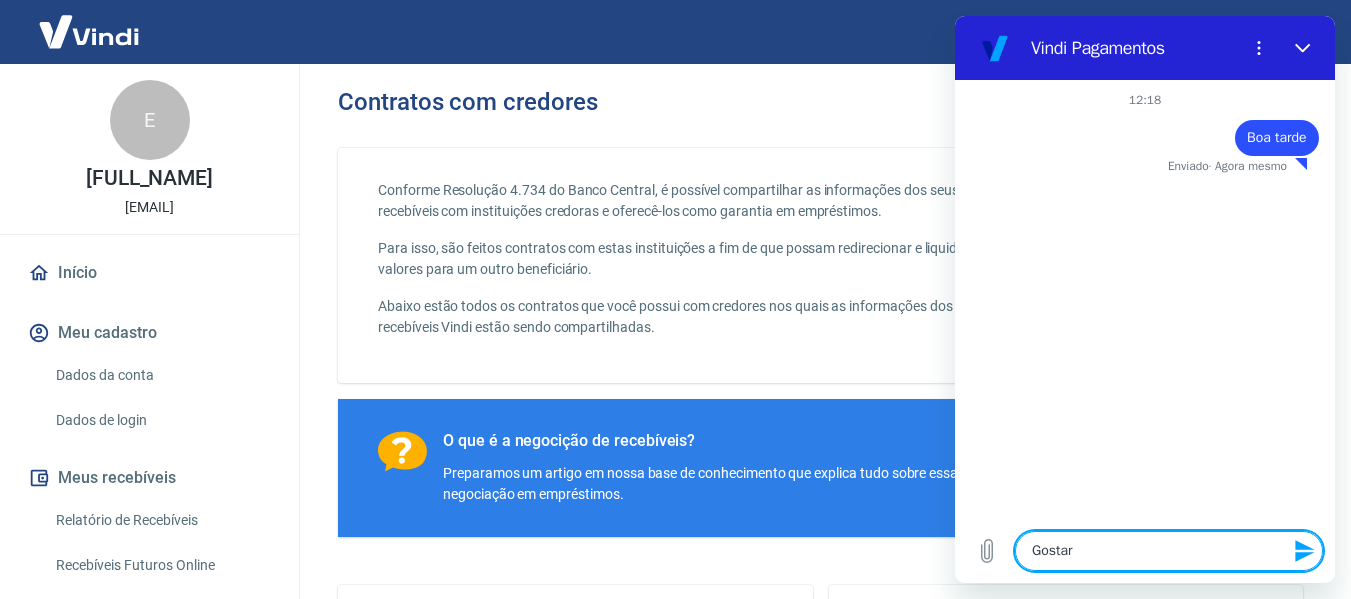 type on "Gostari" 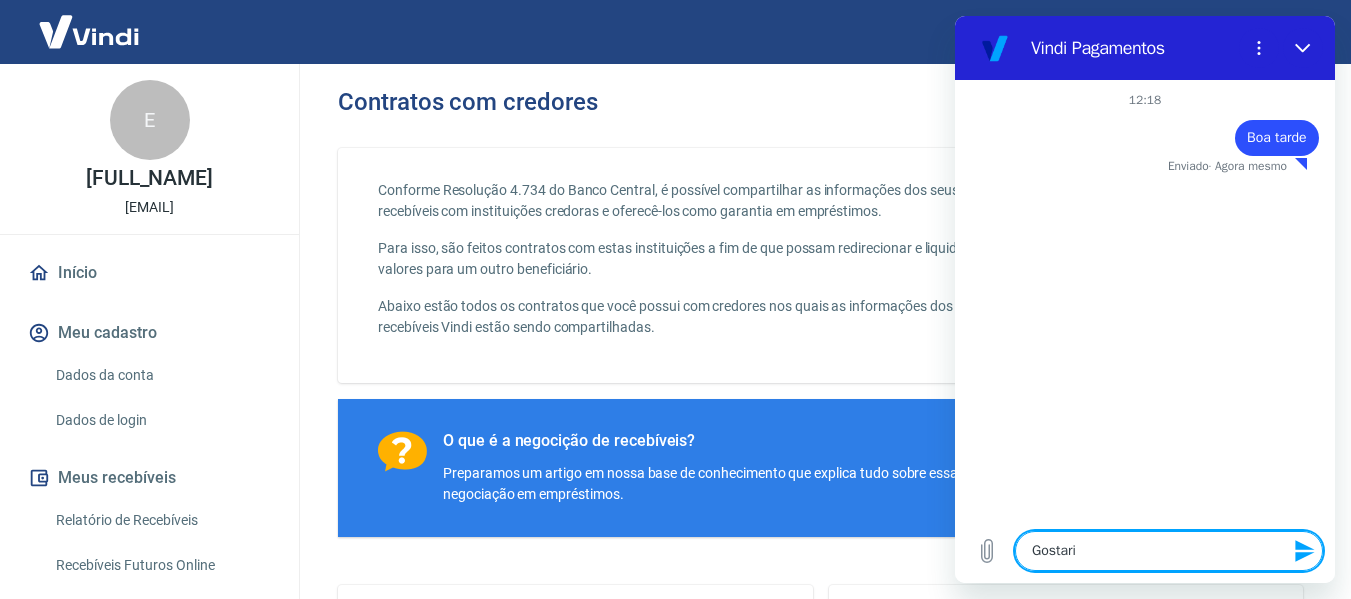 type on "Gostaria" 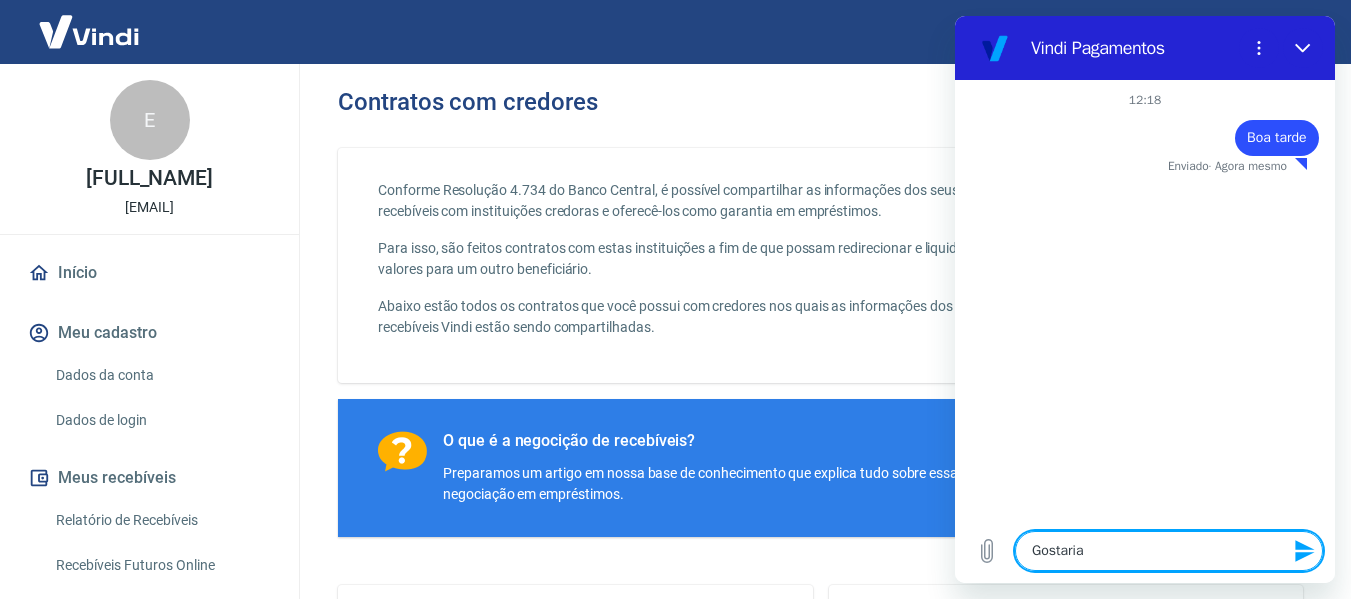 type on "Gostaria" 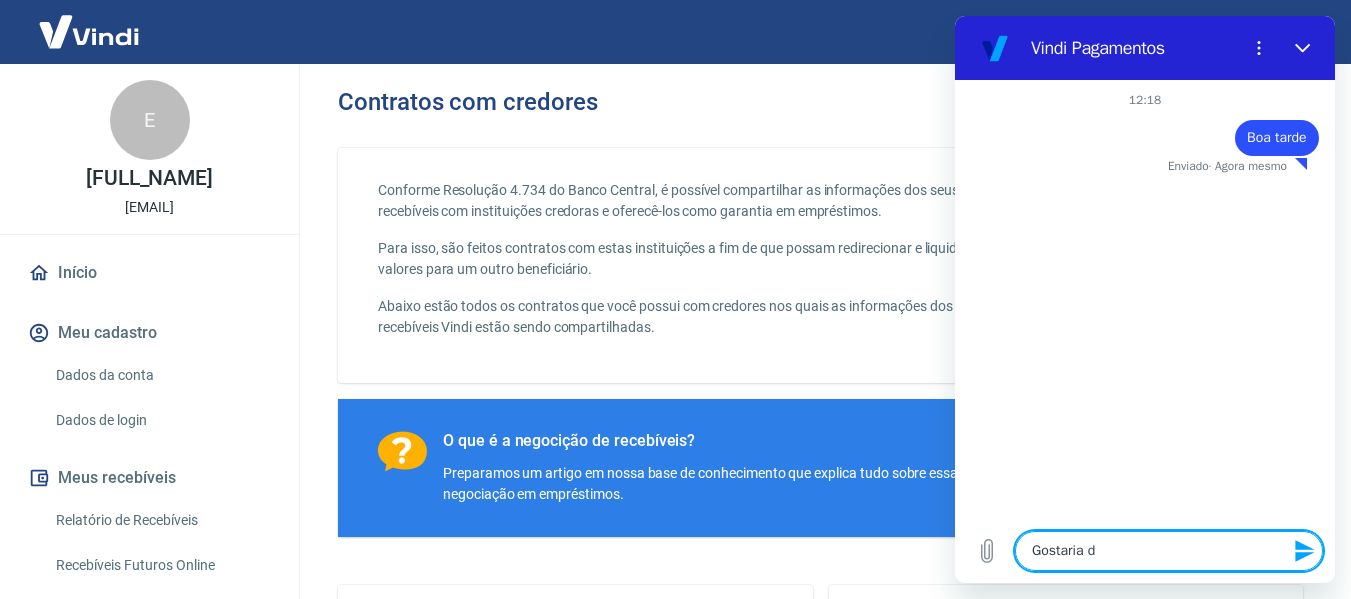 type on "Gostaria de" 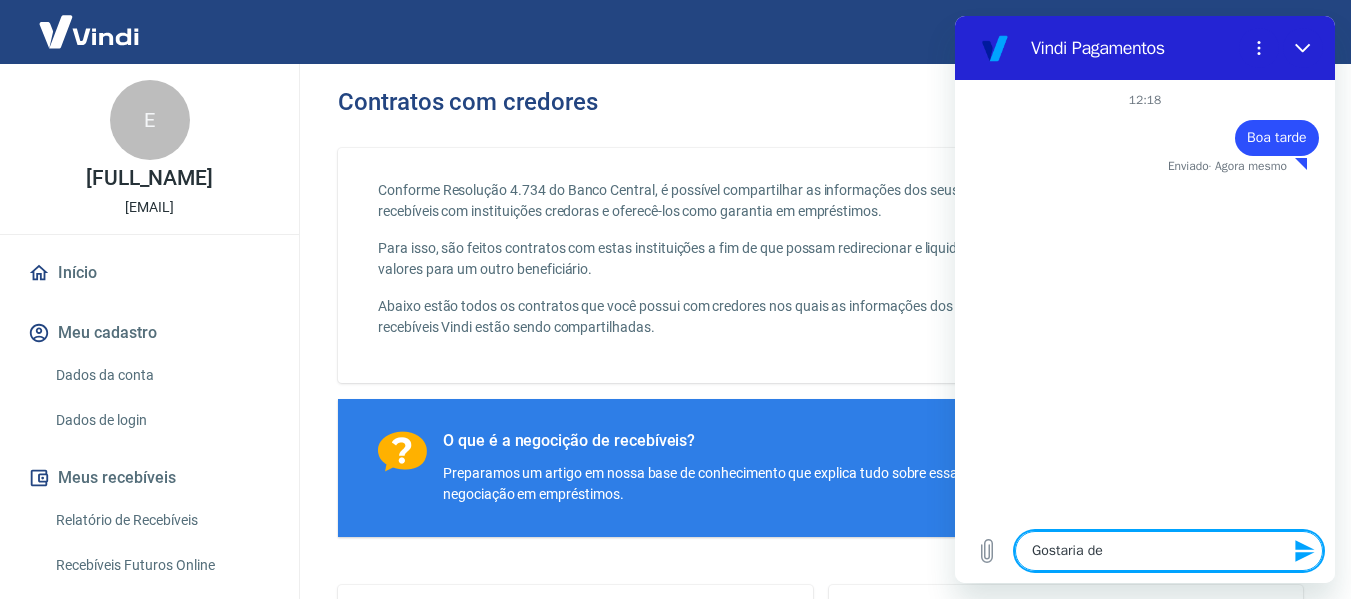 type on "Gostaria de" 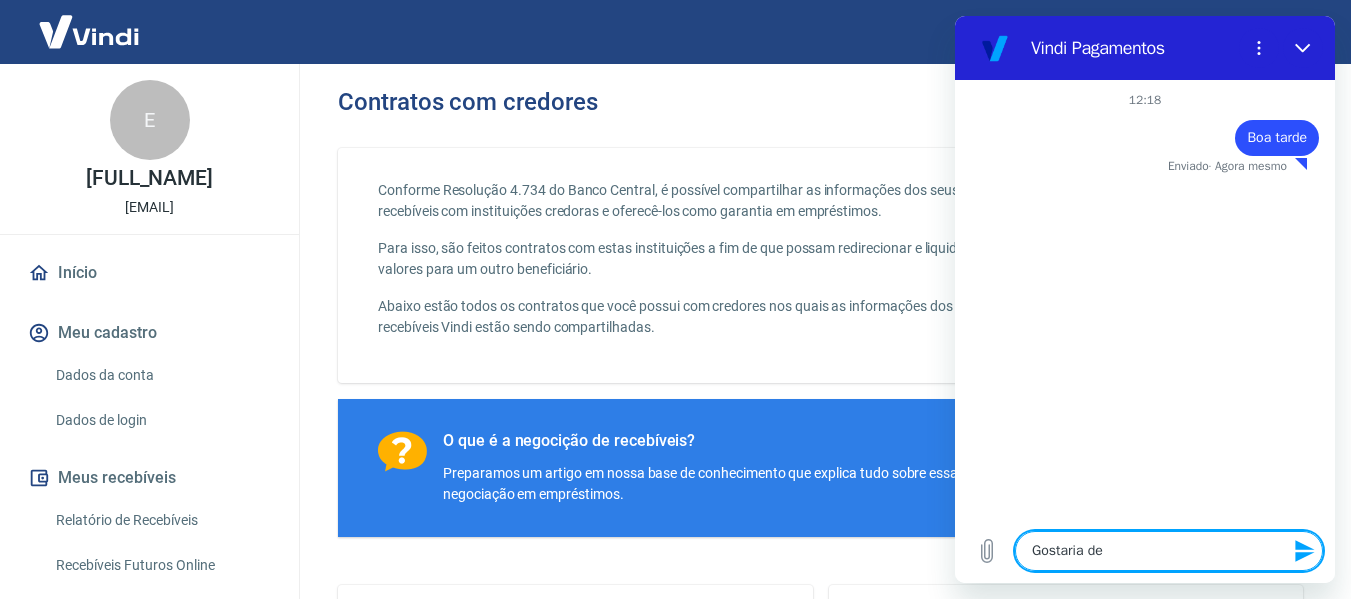 type on "x" 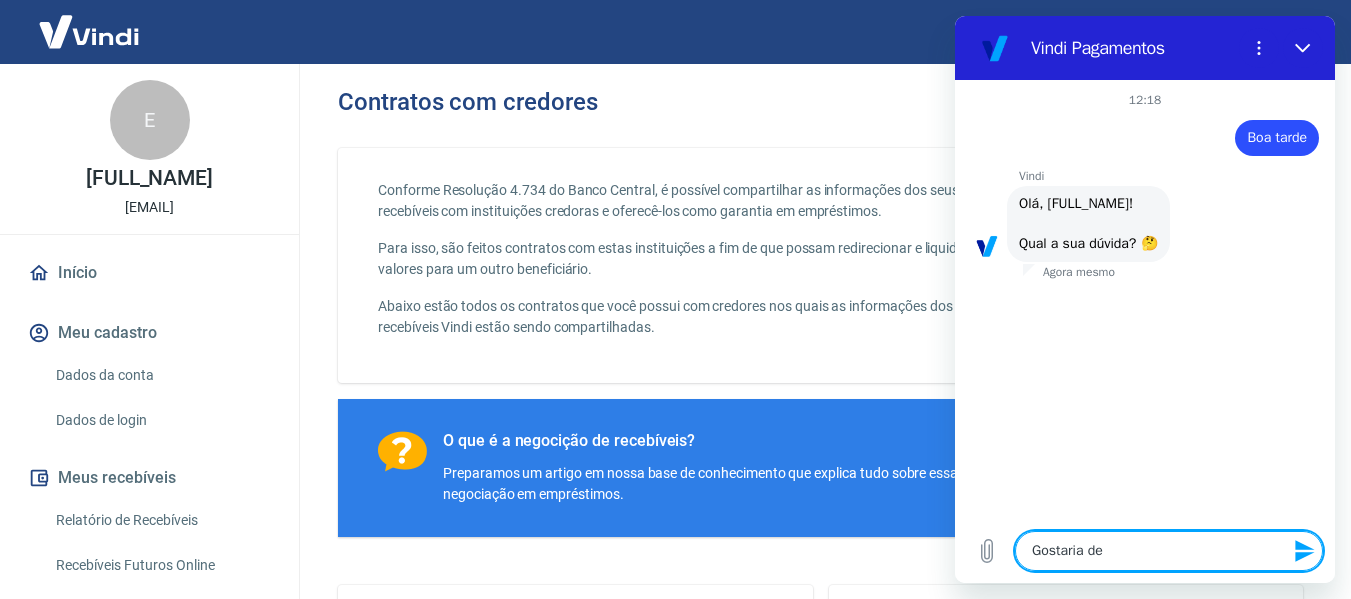 type on "Gostaria de v" 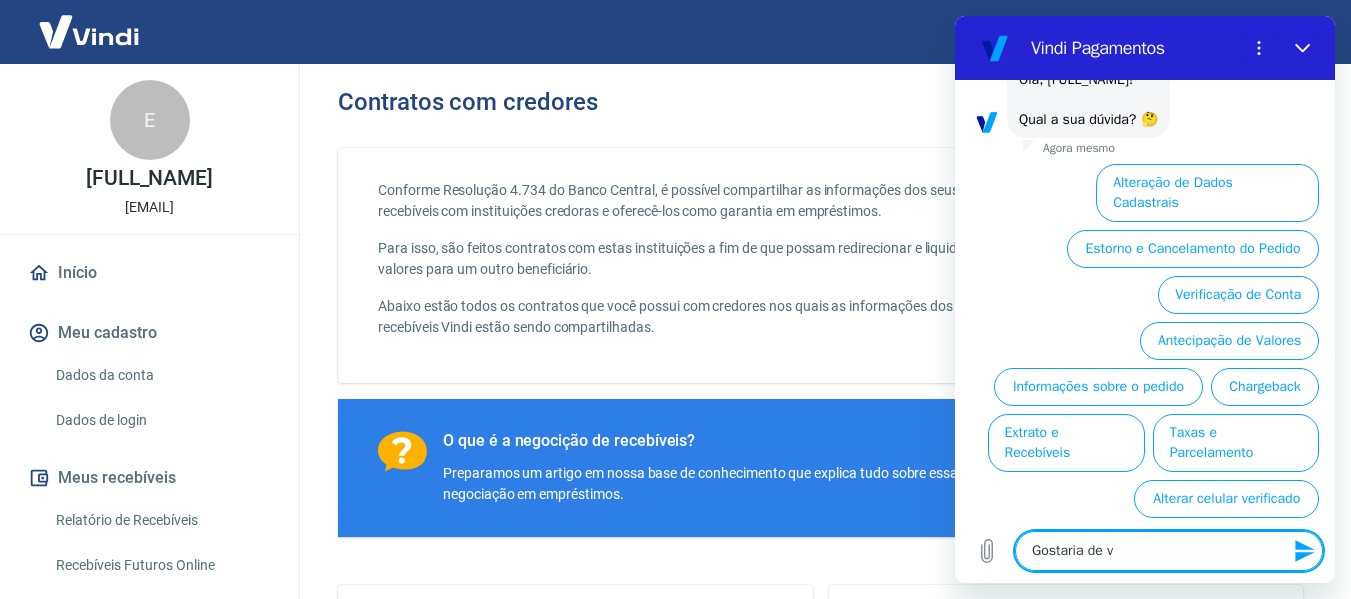 type on "Gostaria de ve" 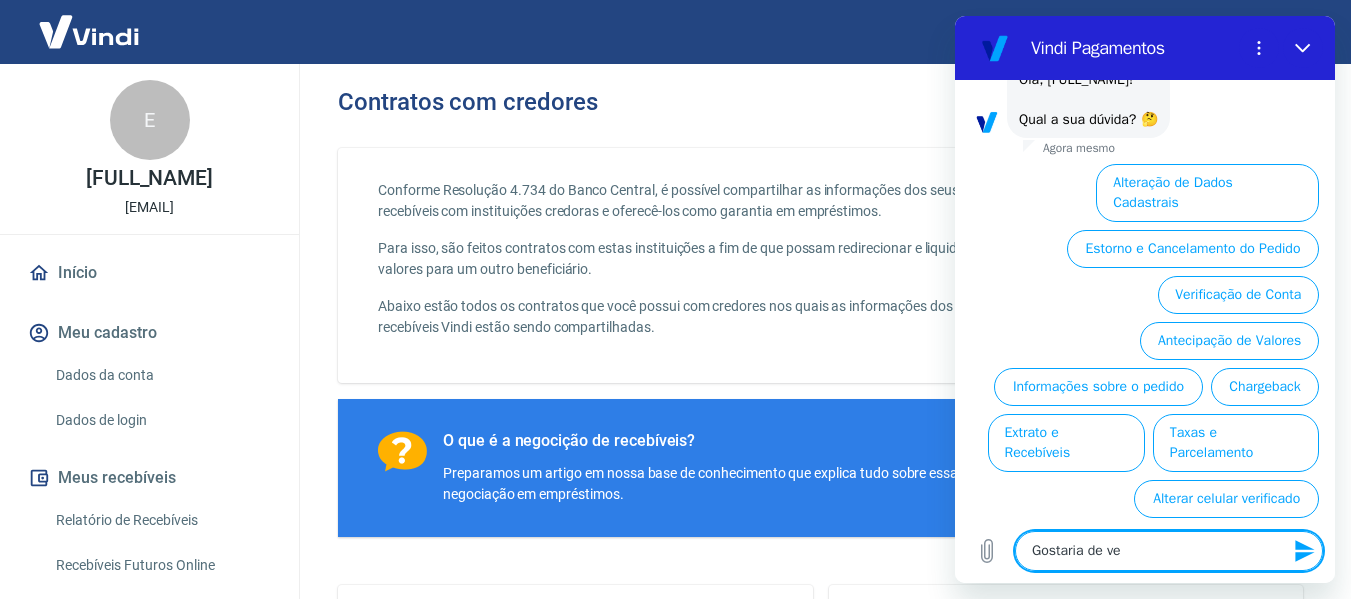 scroll, scrollTop: 134, scrollLeft: 0, axis: vertical 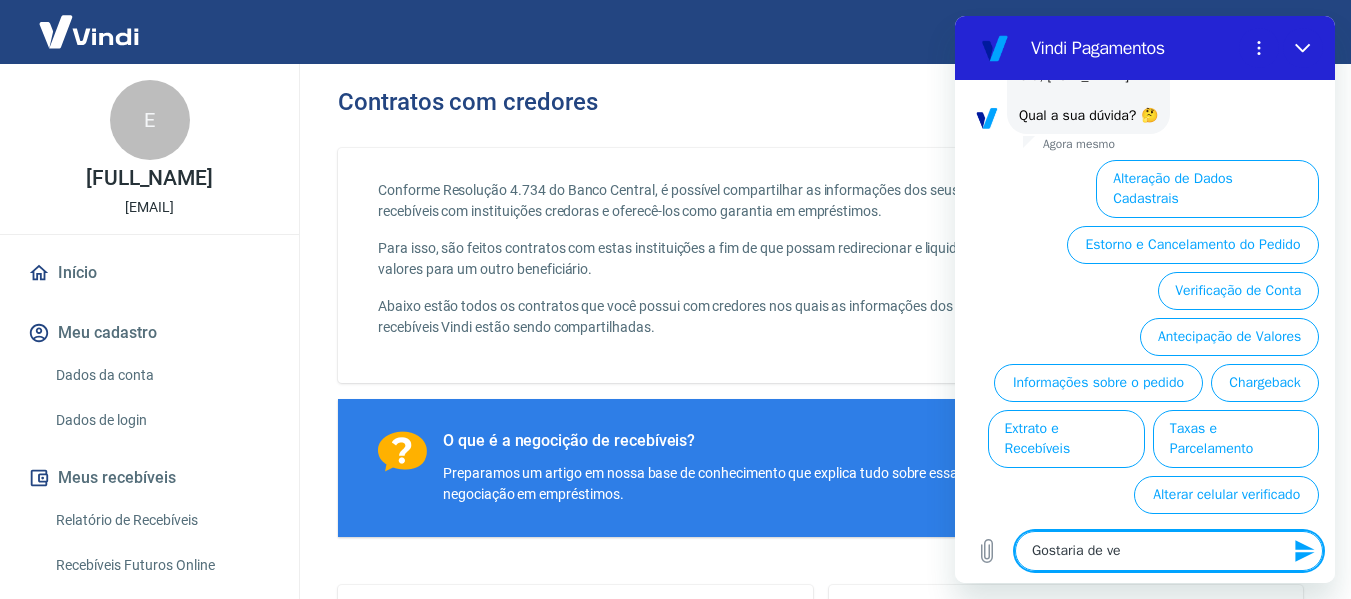 type on "Gostaria de ver" 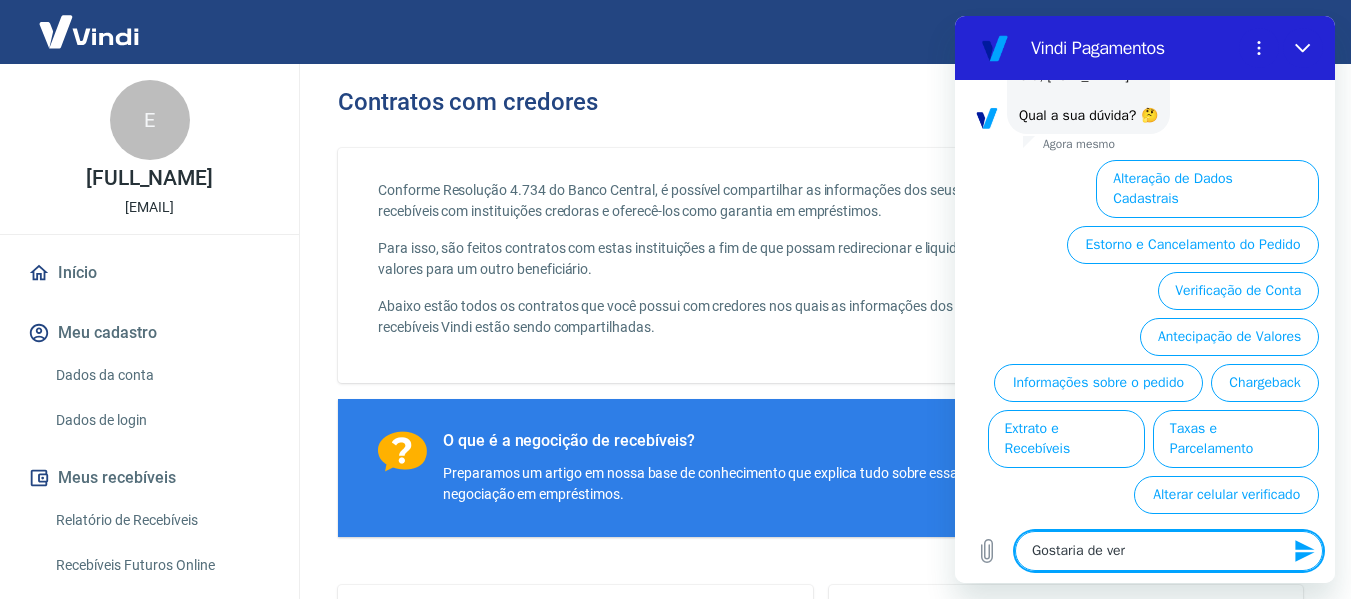 type on "Gostaria de ver" 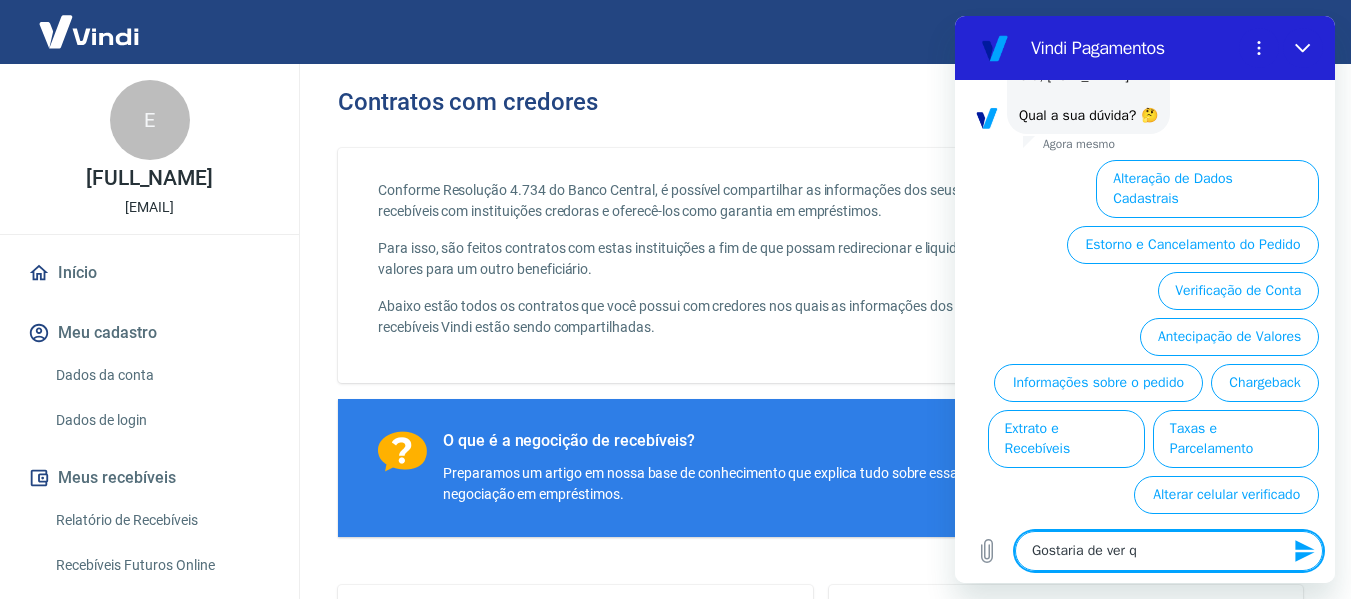 type on "Gostaria de ver qu" 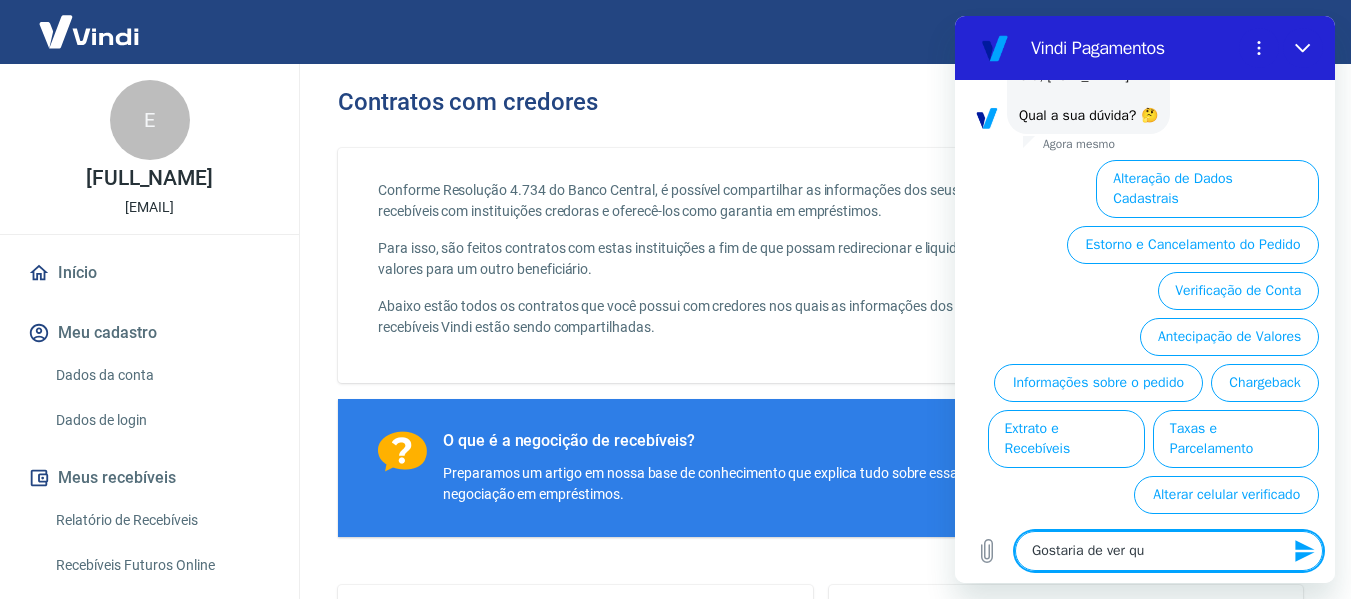 type on "x" 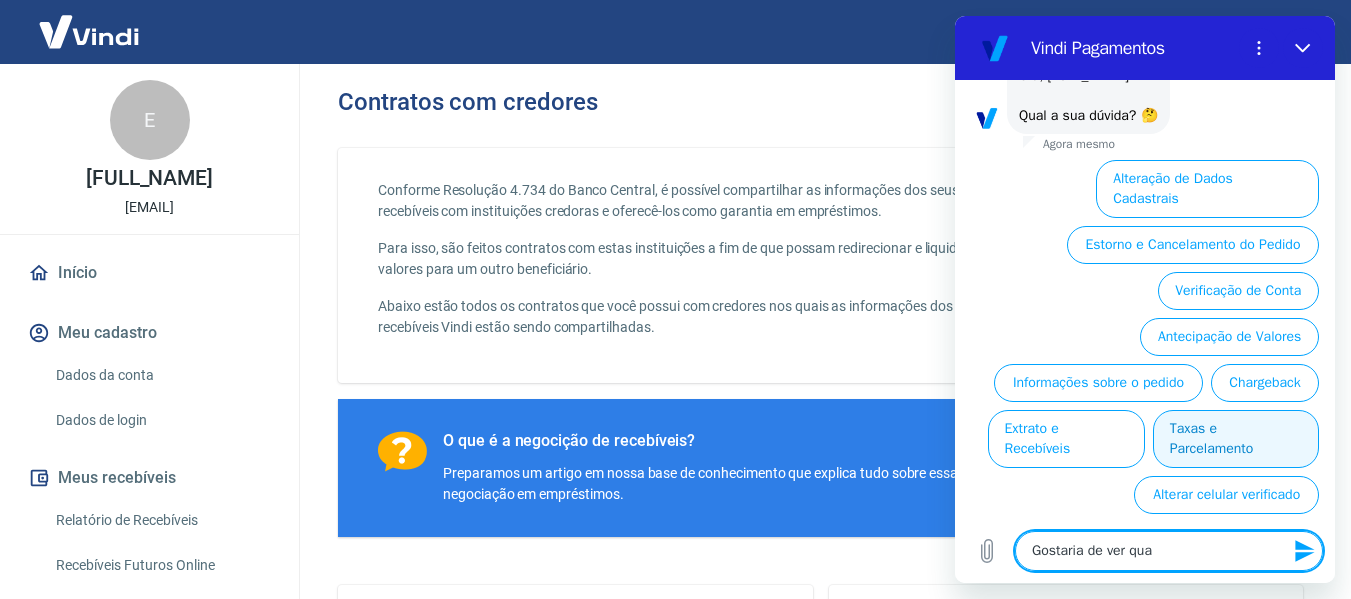 type on "Gostaria de ver qua" 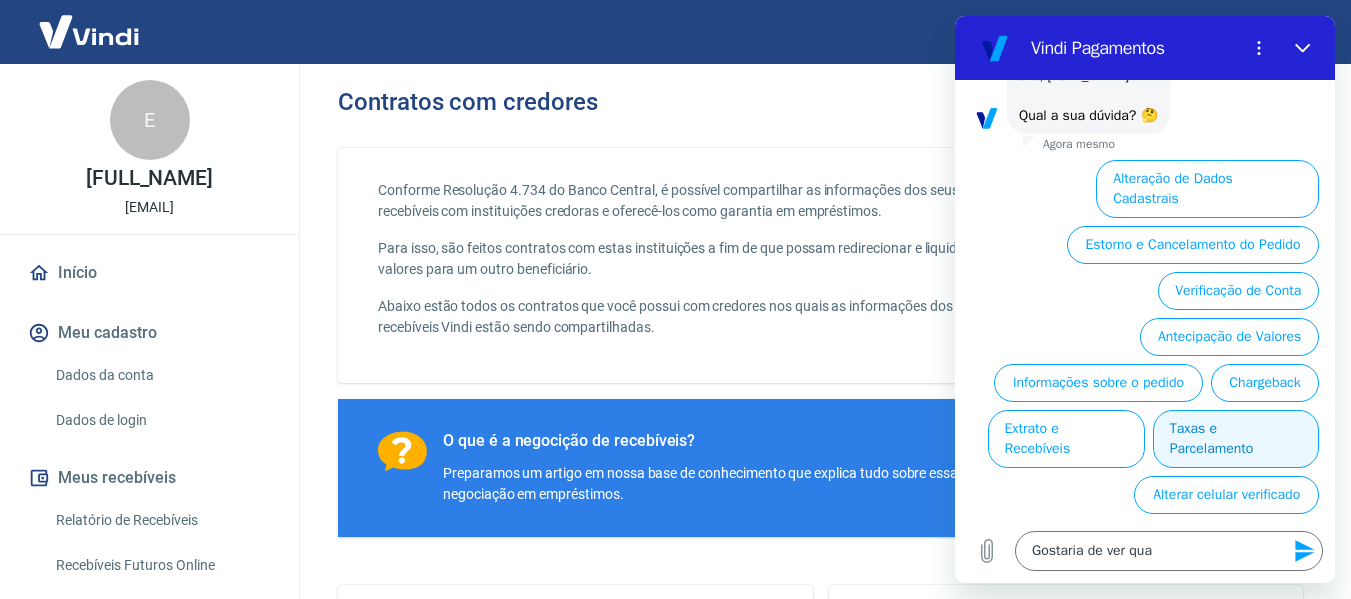 click on "Taxas e Parcelamento" at bounding box center [1236, 439] 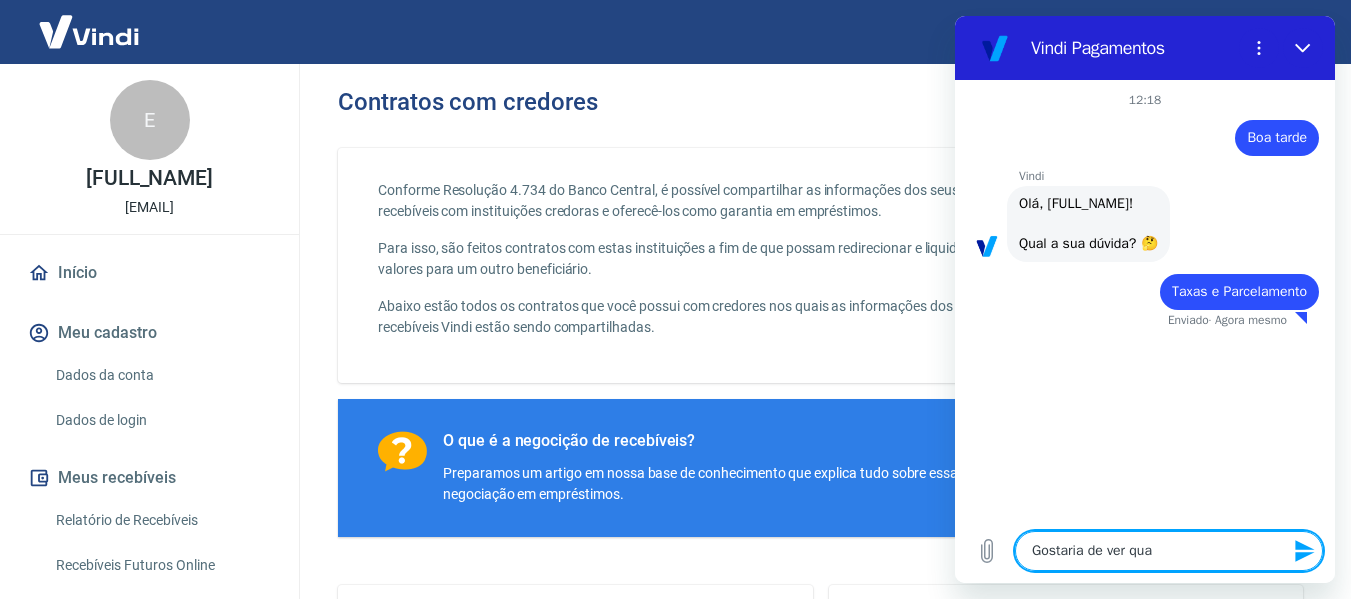 drag, startPoint x: 1174, startPoint y: 557, endPoint x: 1018, endPoint y: 573, distance: 156.81836 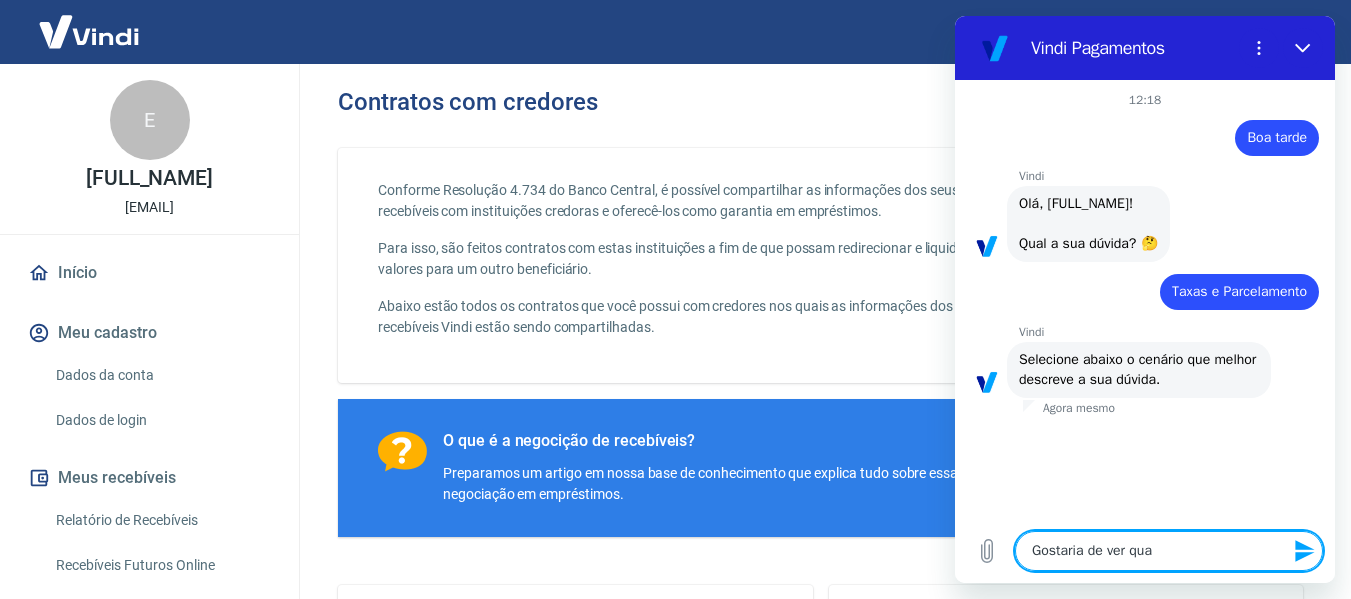 type on "Gostaria de ver qu" 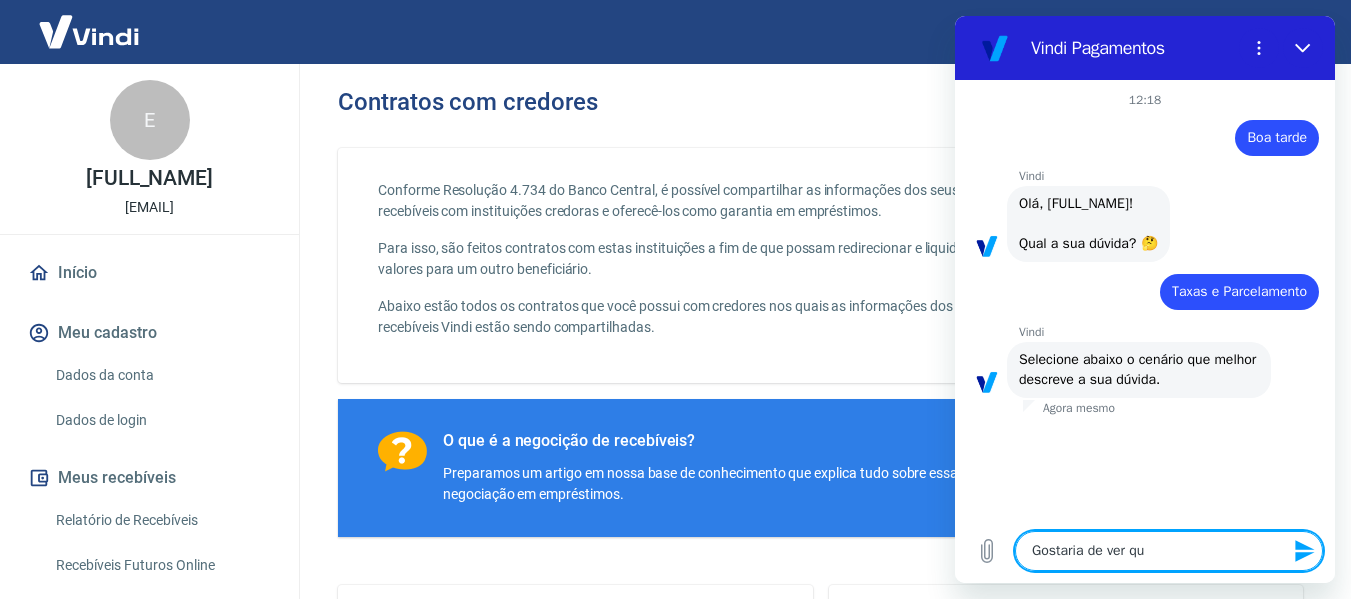 type on "x" 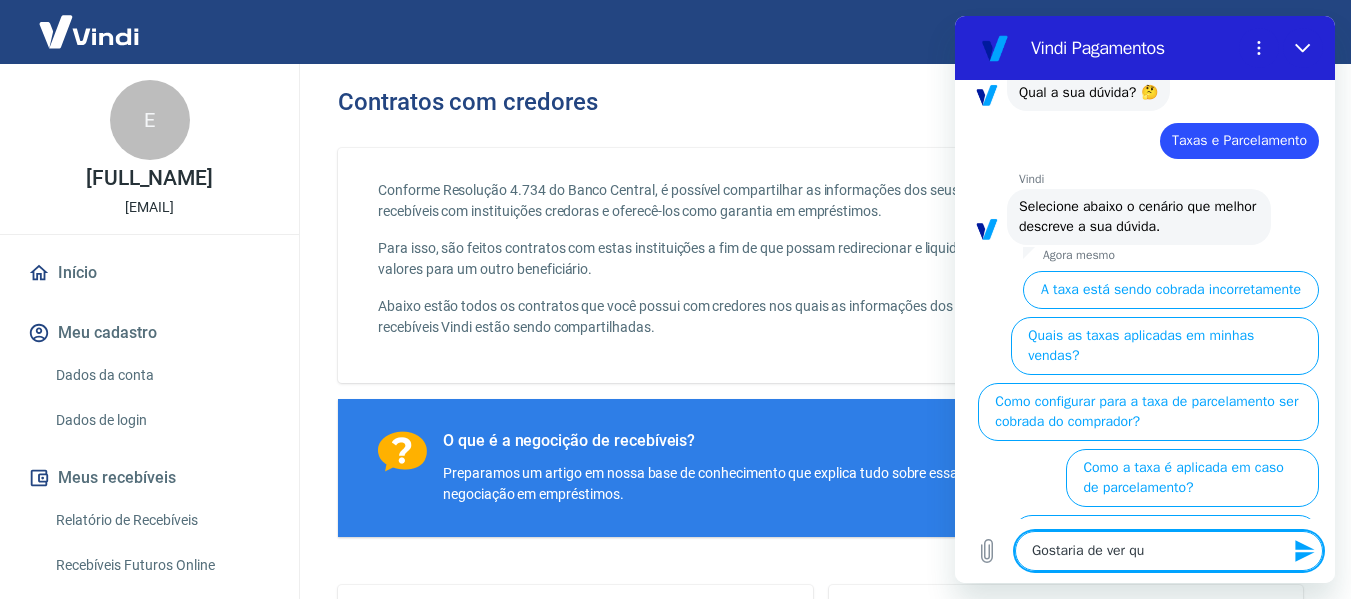 scroll, scrollTop: 170, scrollLeft: 0, axis: vertical 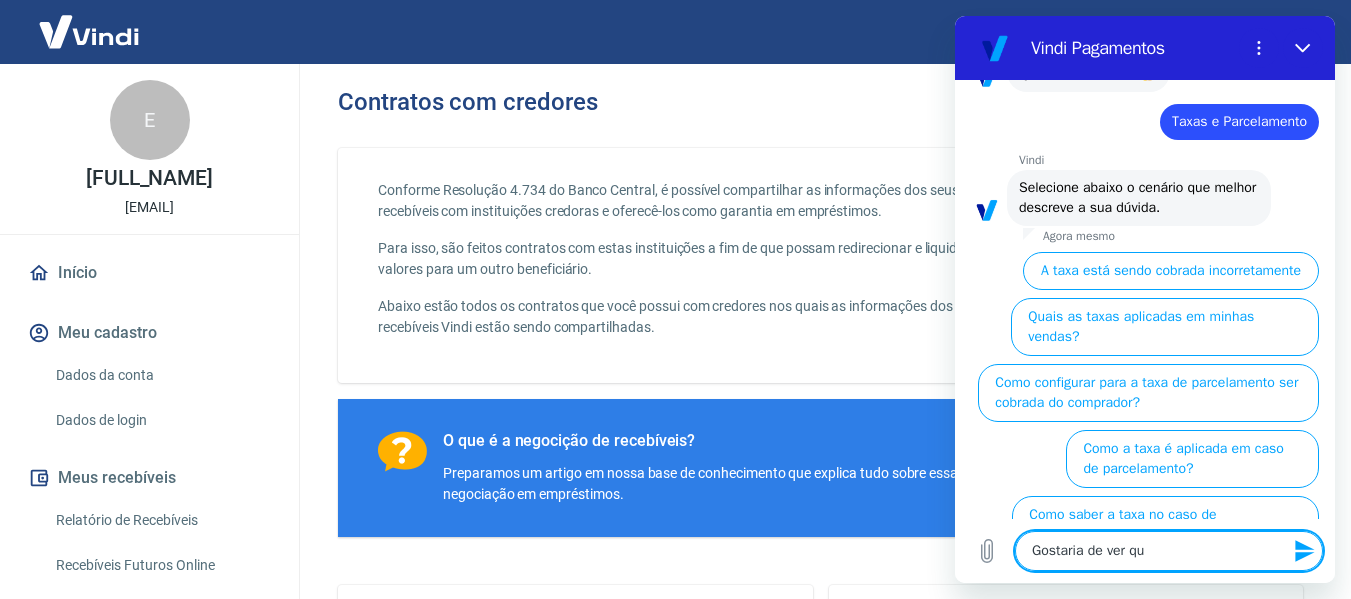 type on "Gostaria de ver qu" 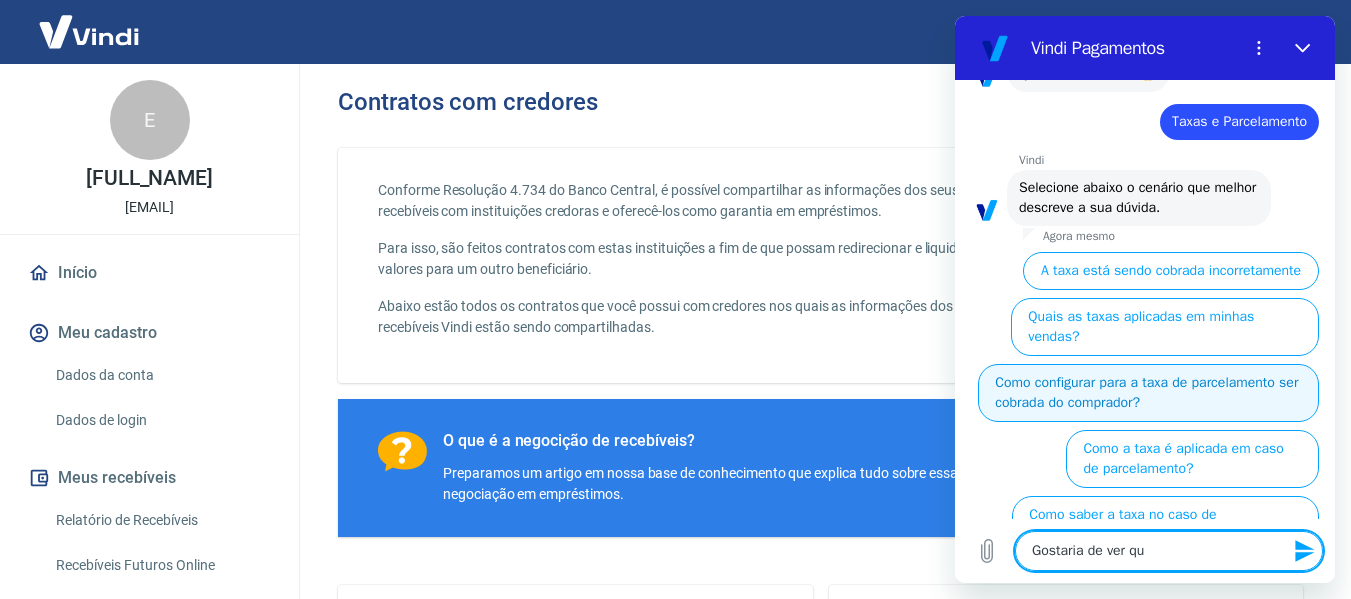 type on "x" 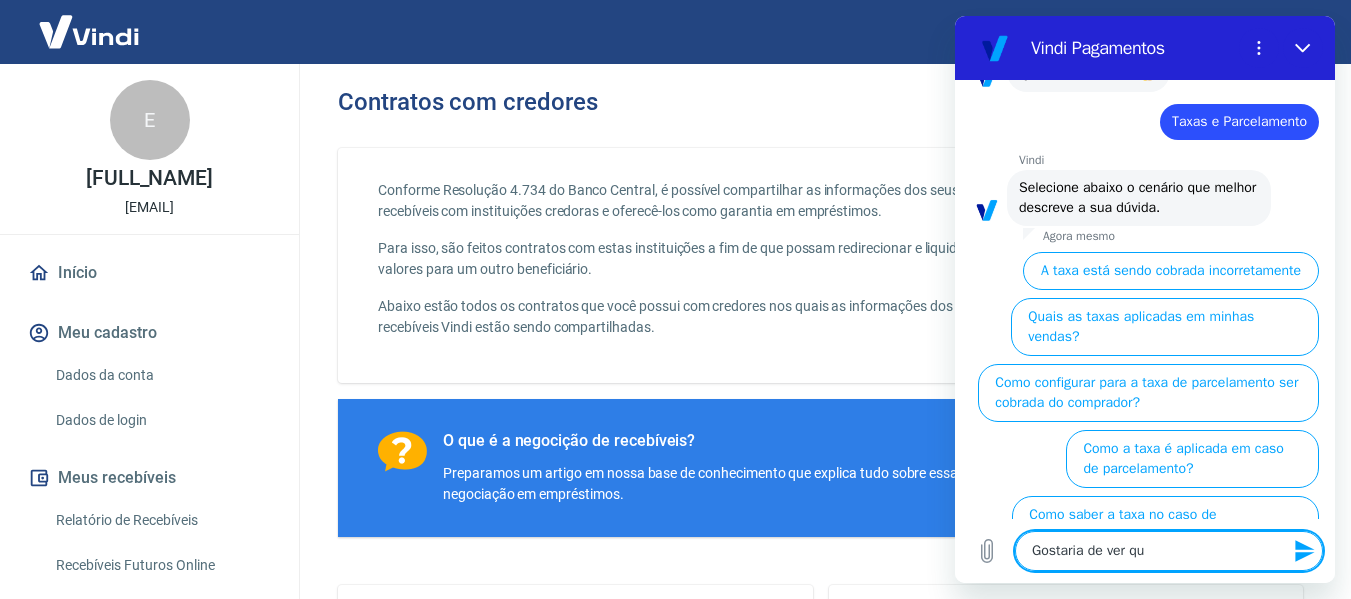 drag, startPoint x: 1176, startPoint y: 556, endPoint x: 1031, endPoint y: 575, distance: 146.23953 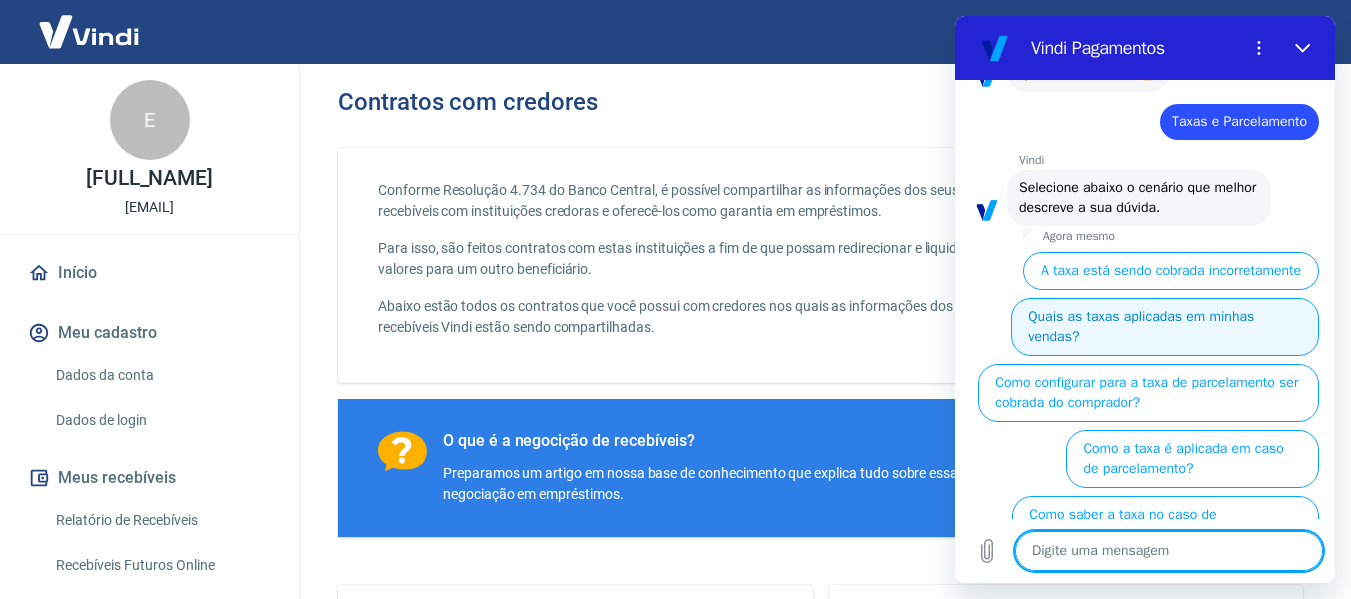 type 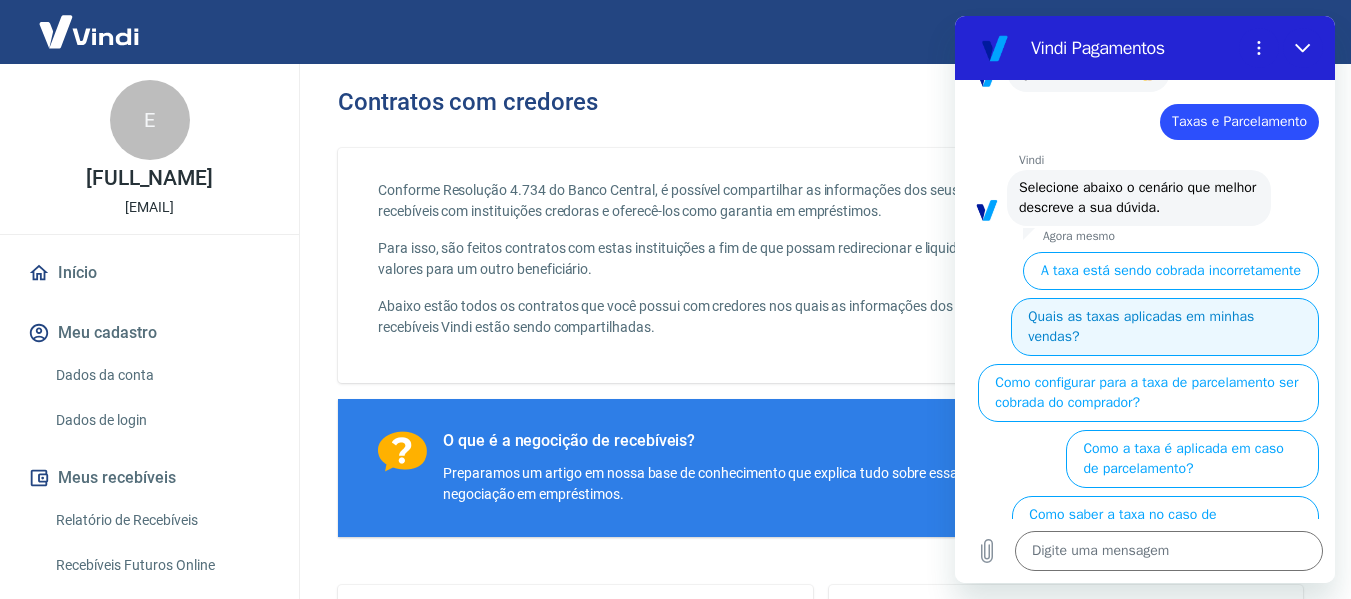 click on "Quais as taxas aplicadas em minhas vendas?" at bounding box center (1165, 327) 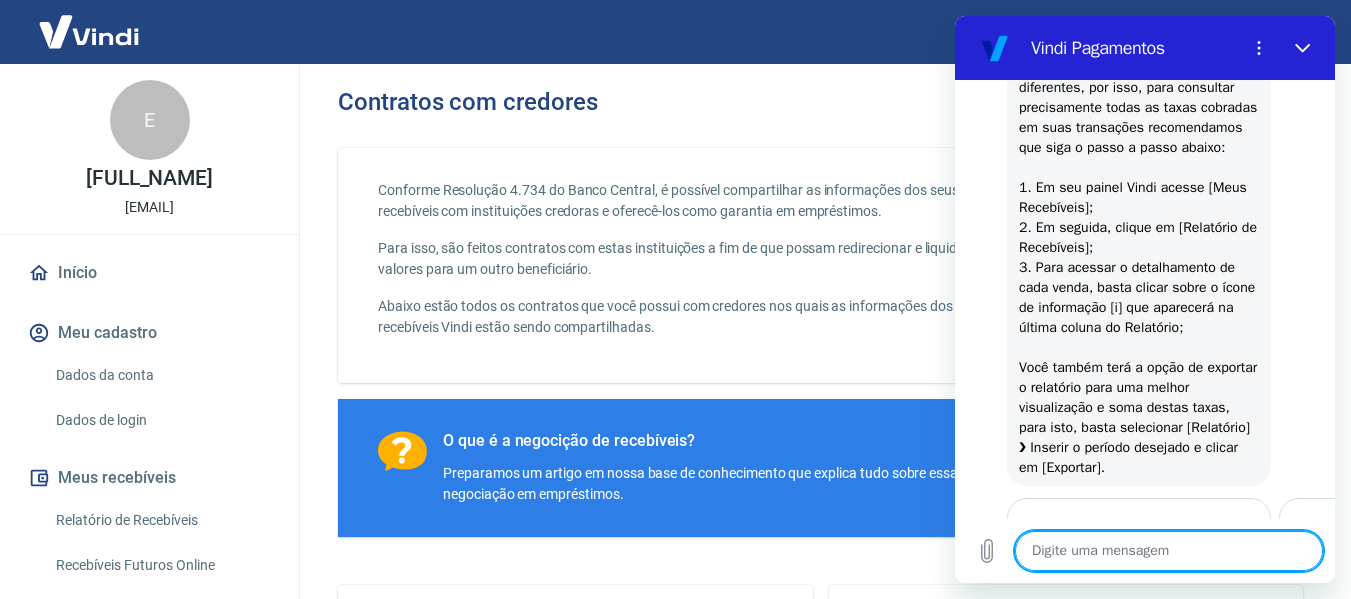 scroll, scrollTop: 590, scrollLeft: 0, axis: vertical 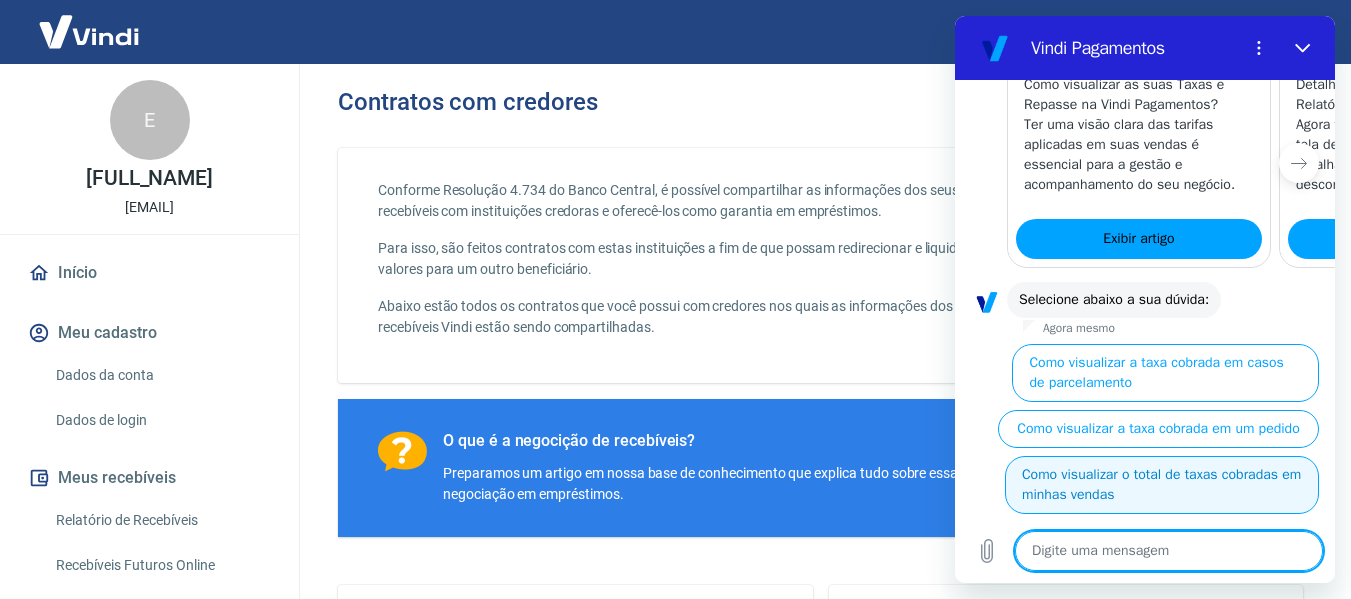click on "Como visualizar o total de taxas cobradas em minhas vendas" at bounding box center [1162, 485] 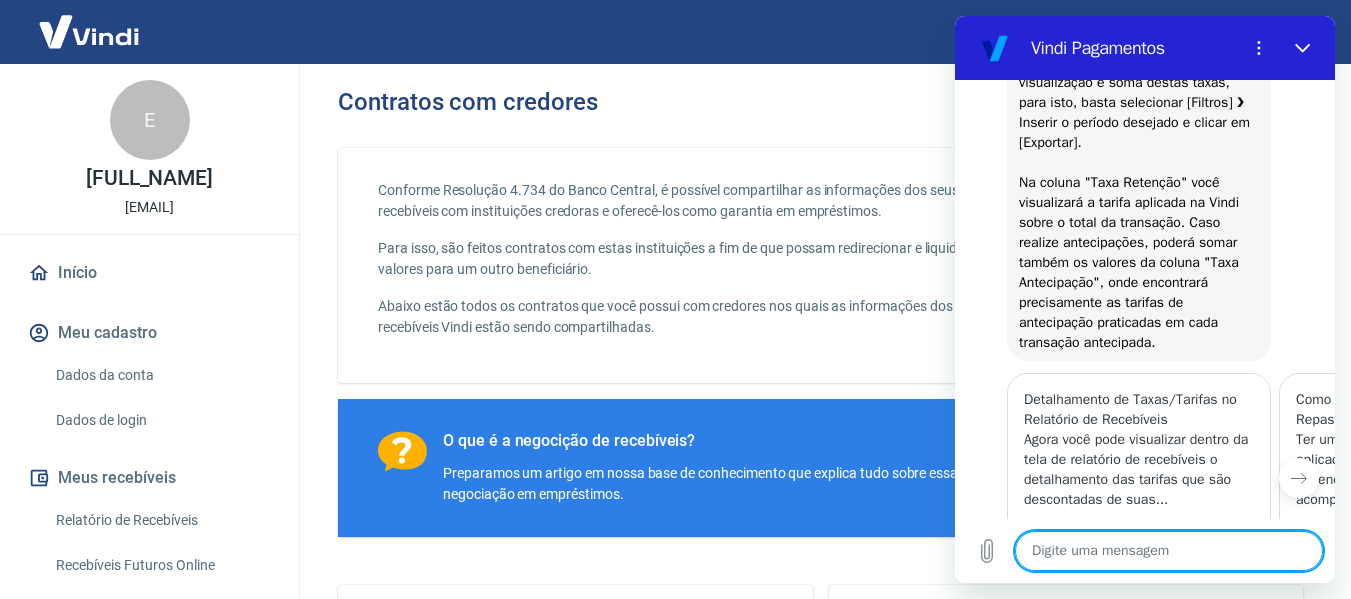 scroll, scrollTop: 1998, scrollLeft: 0, axis: vertical 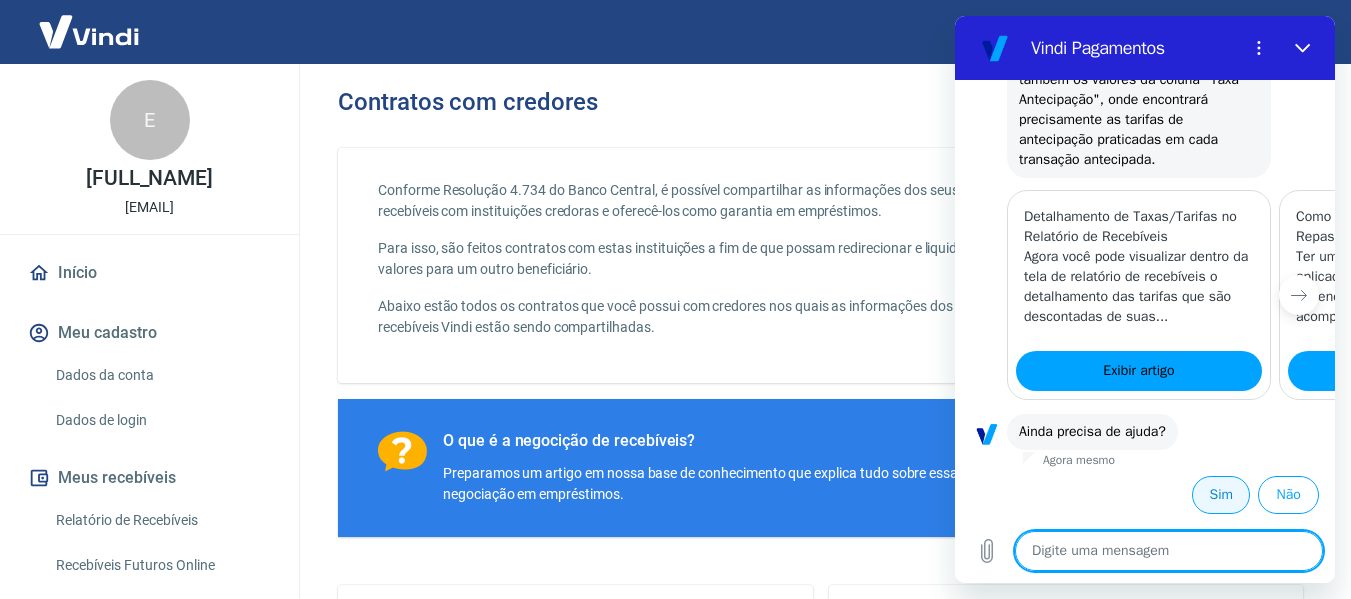 click on "Sim" at bounding box center (1221, 495) 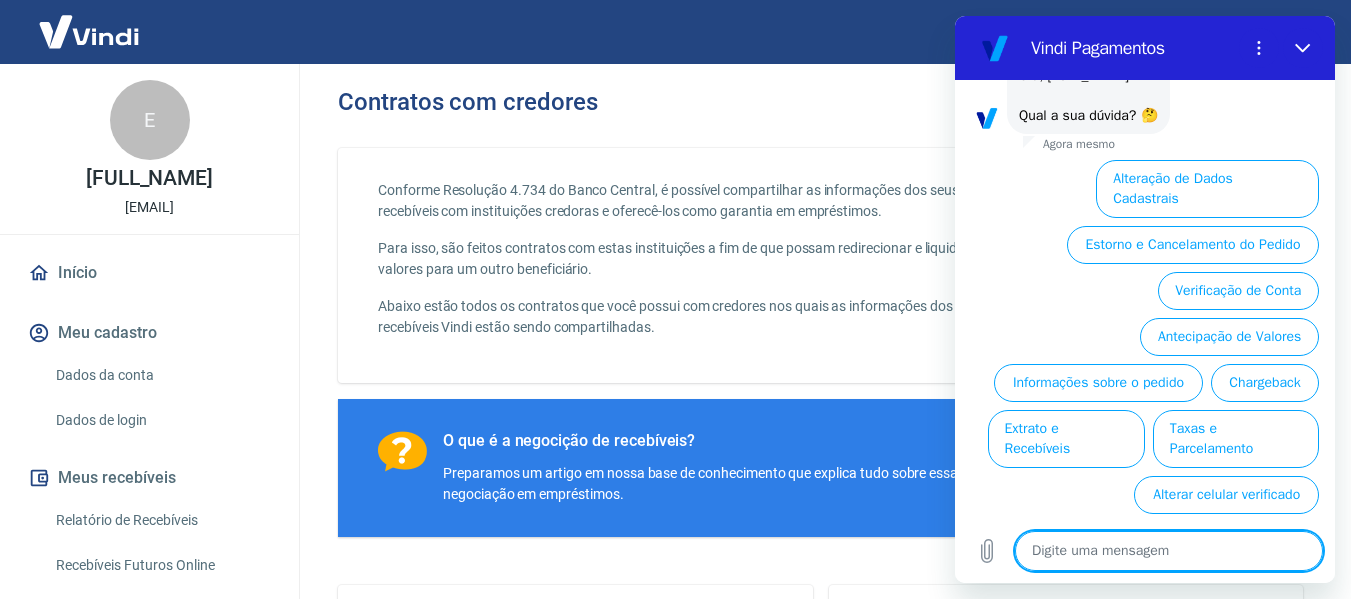 scroll, scrollTop: 2474, scrollLeft: 0, axis: vertical 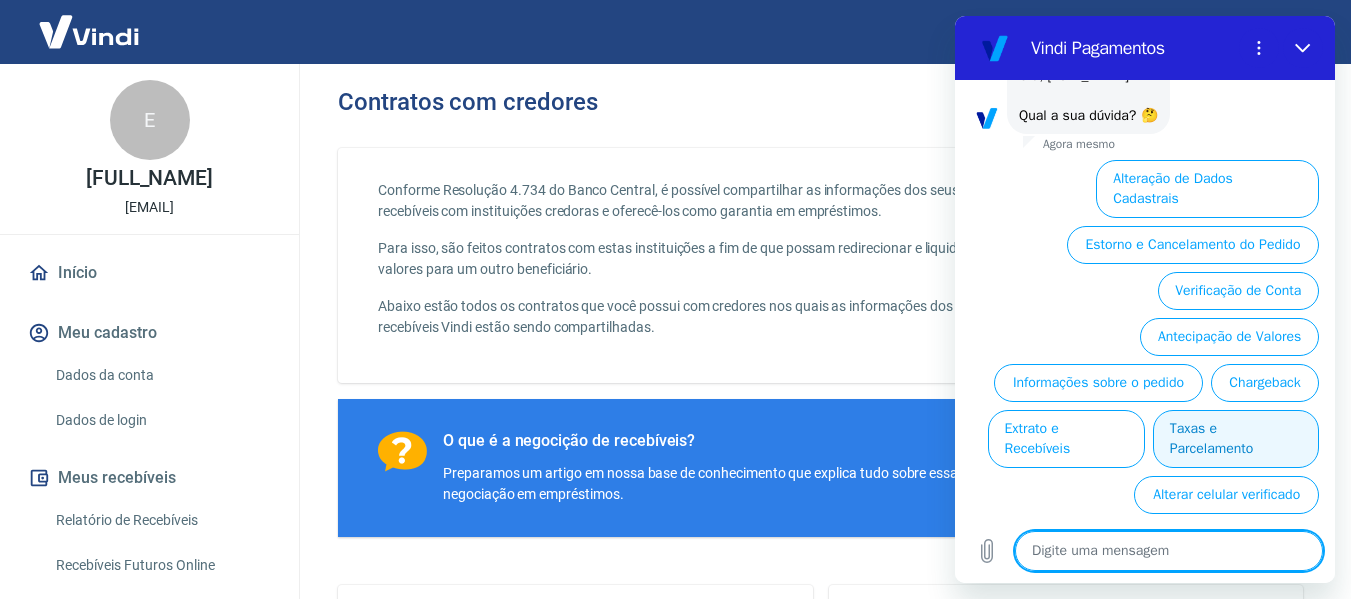click on "Taxas e Parcelamento" at bounding box center [1236, 439] 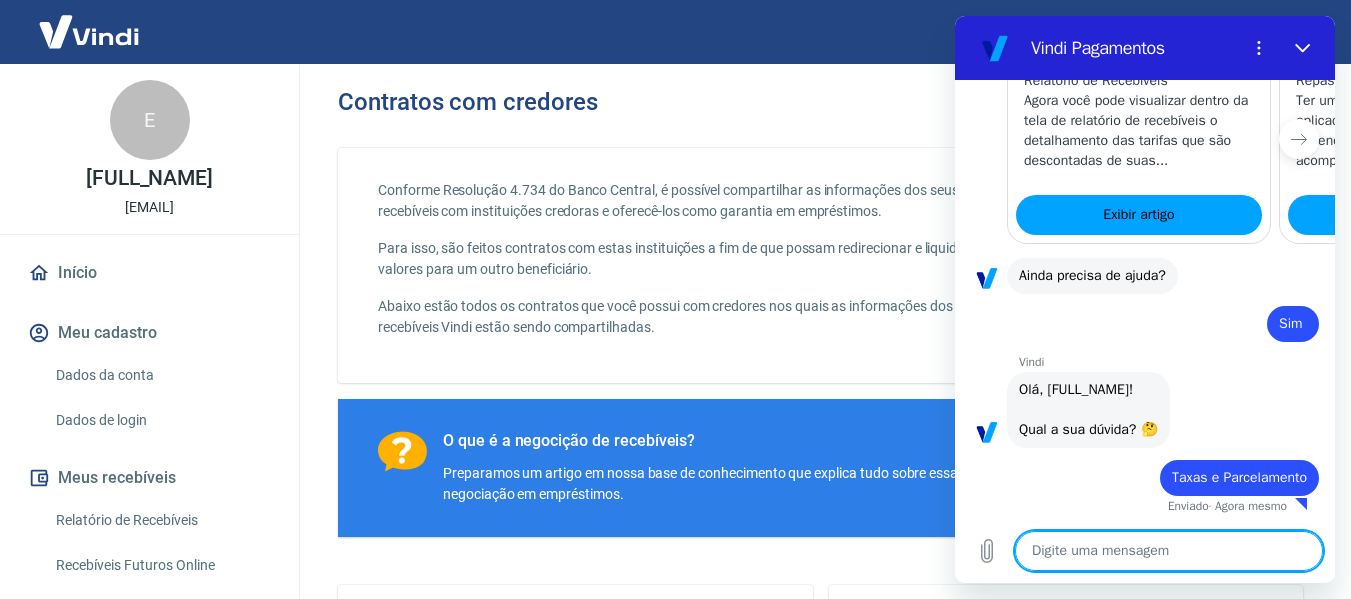type on "x" 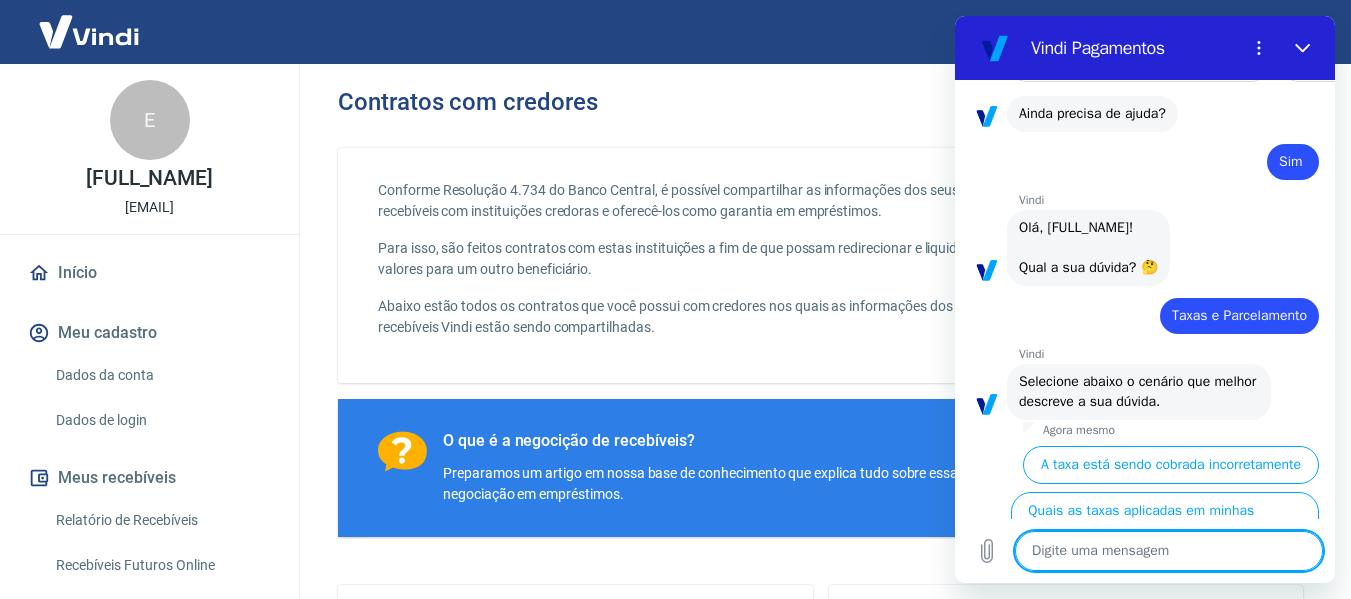 scroll, scrollTop: 2510, scrollLeft: 0, axis: vertical 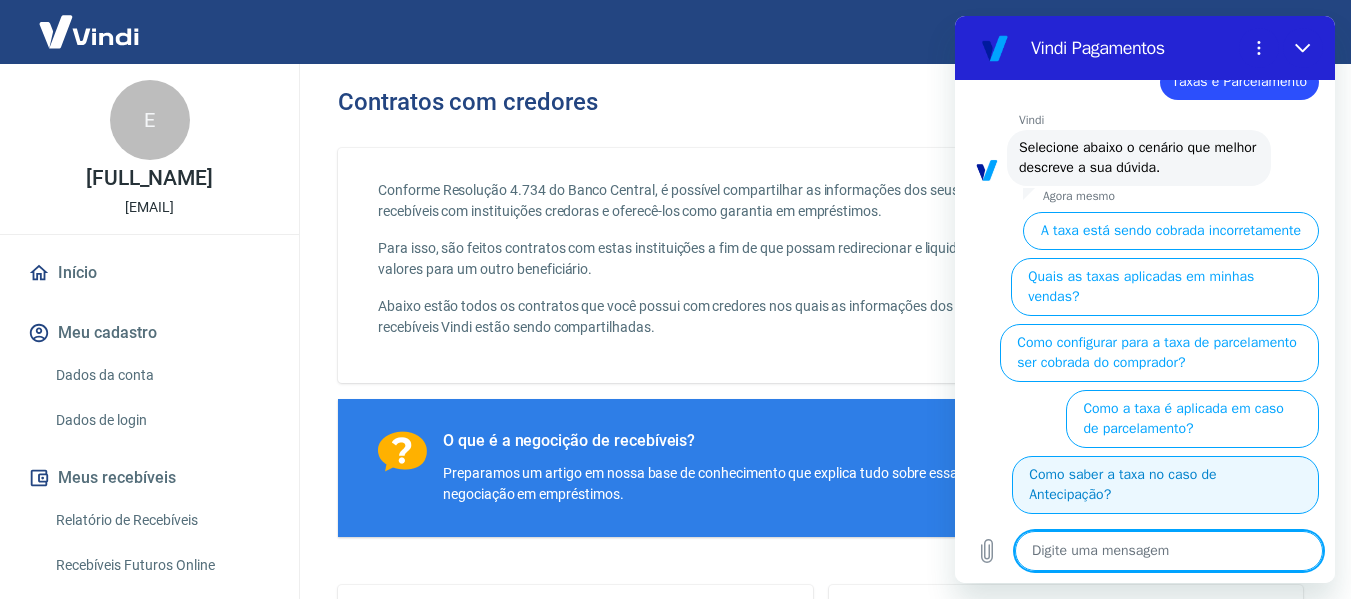 type on "a" 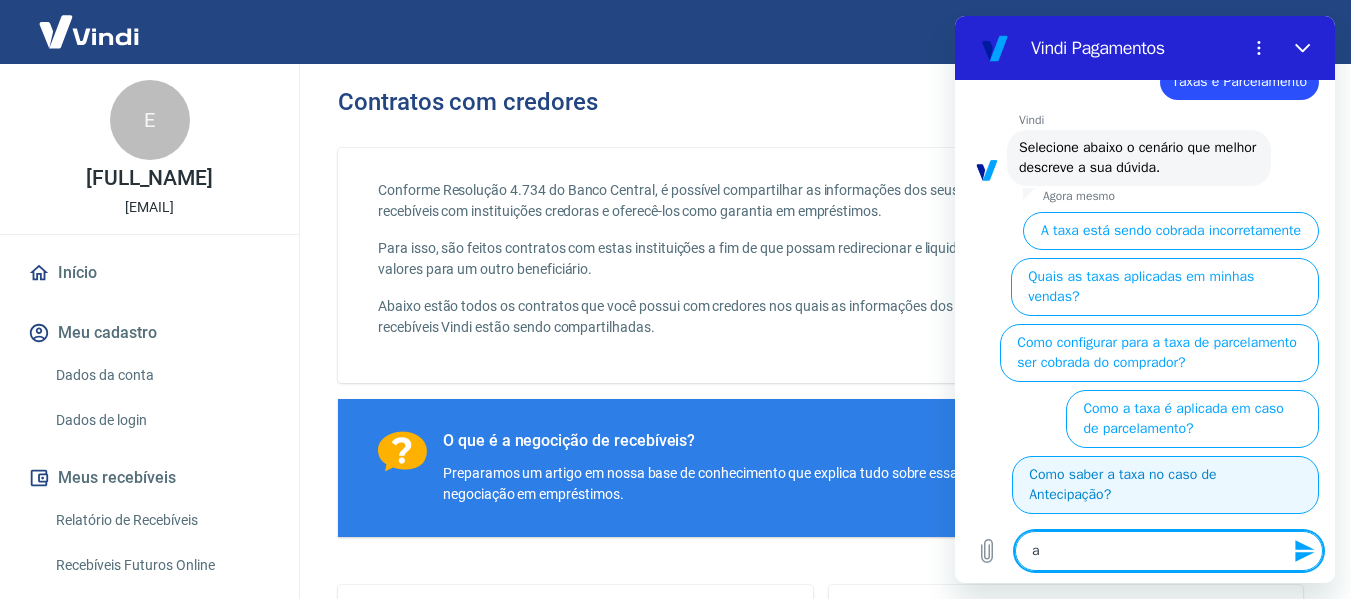 type on "at" 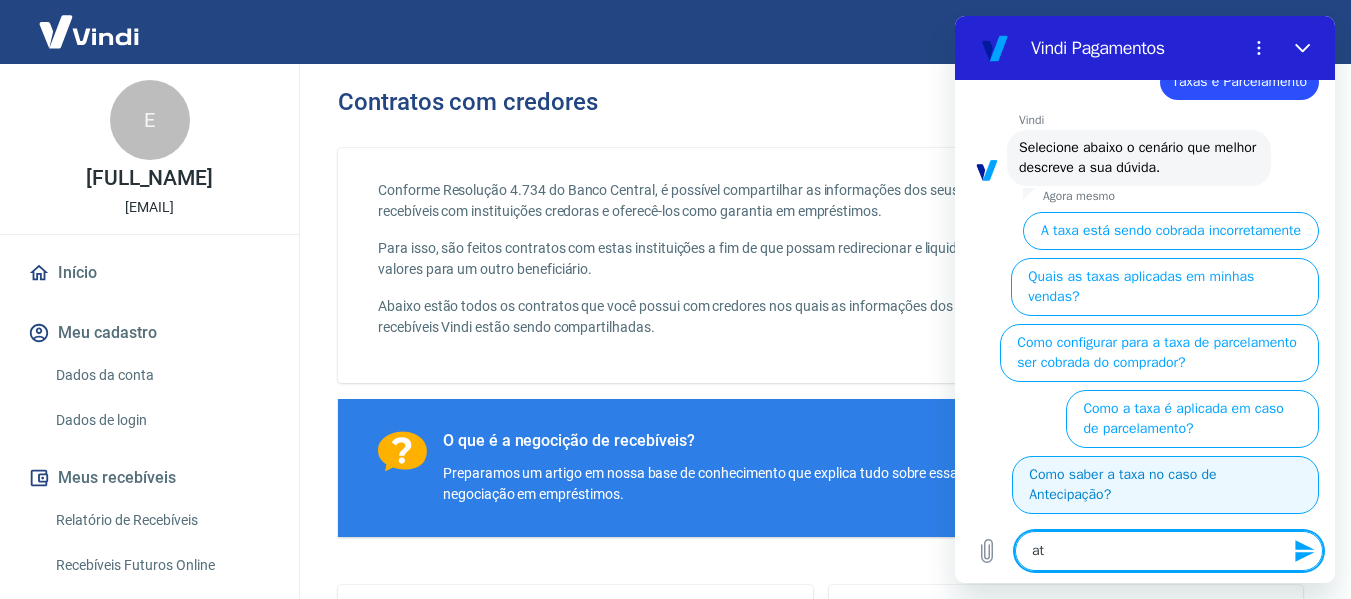 type on "ate" 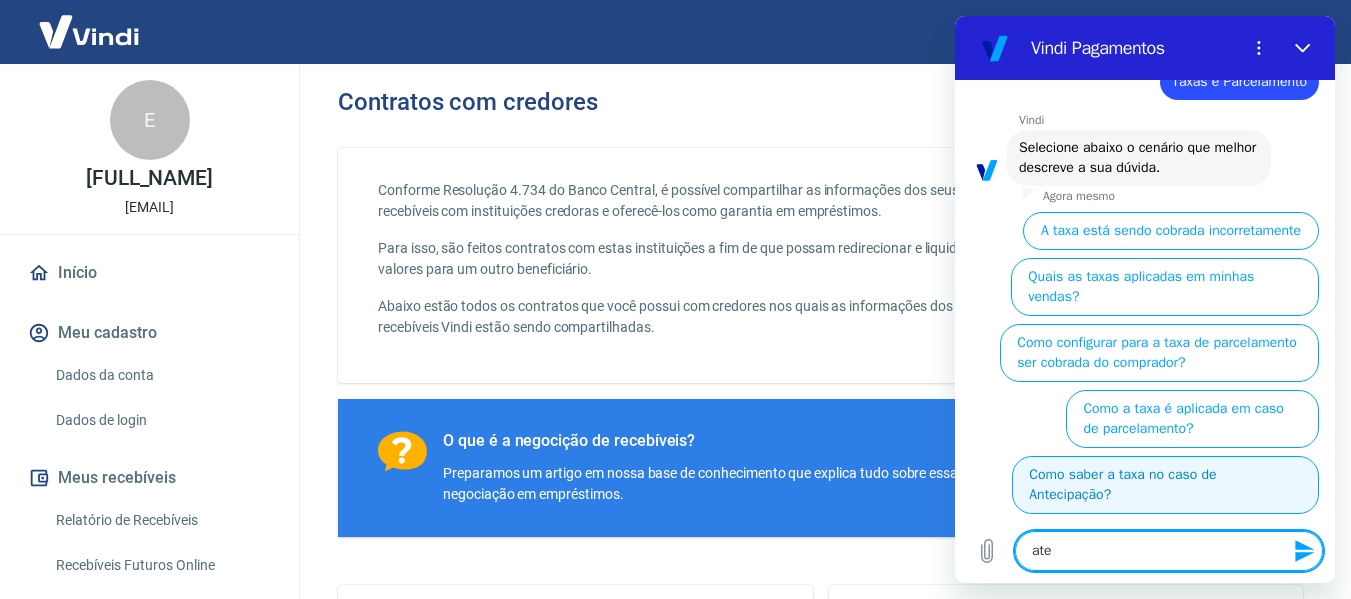 type on "aten" 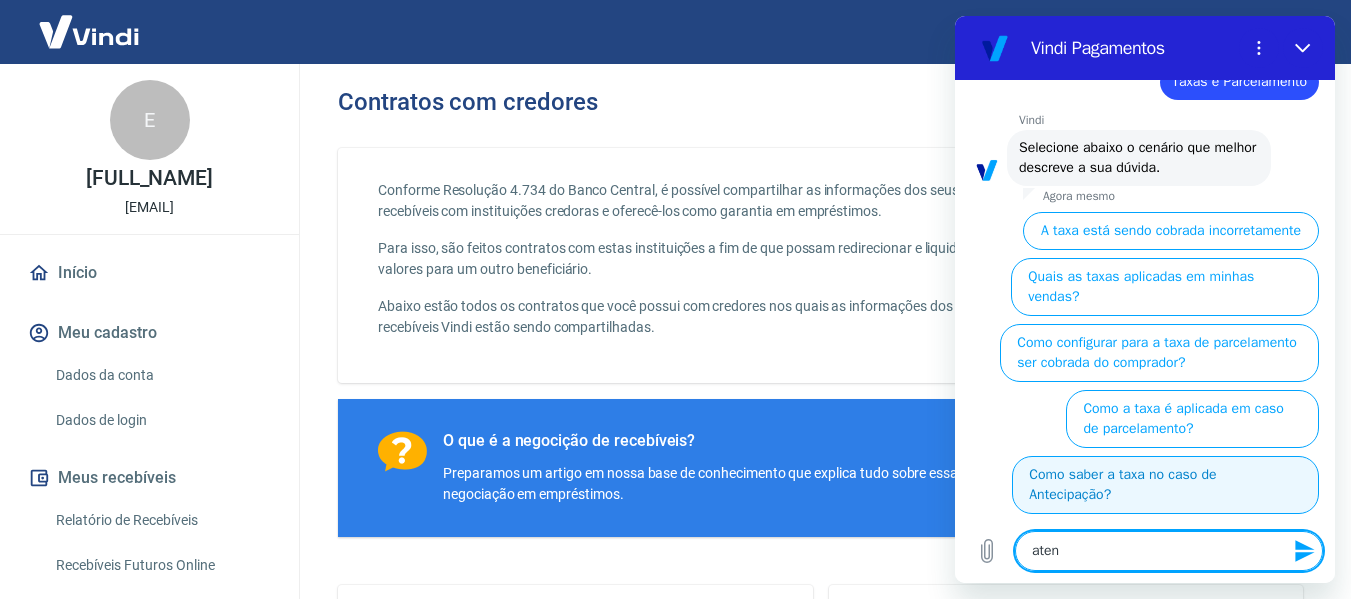 type on "atend" 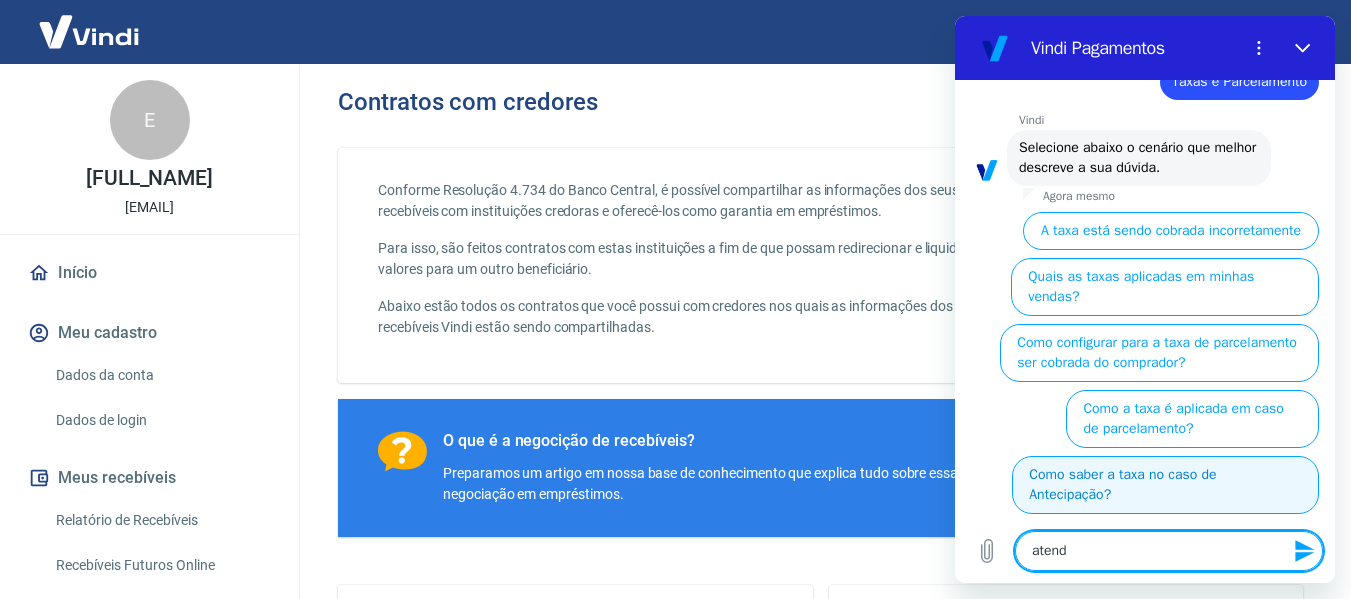 type on "atende" 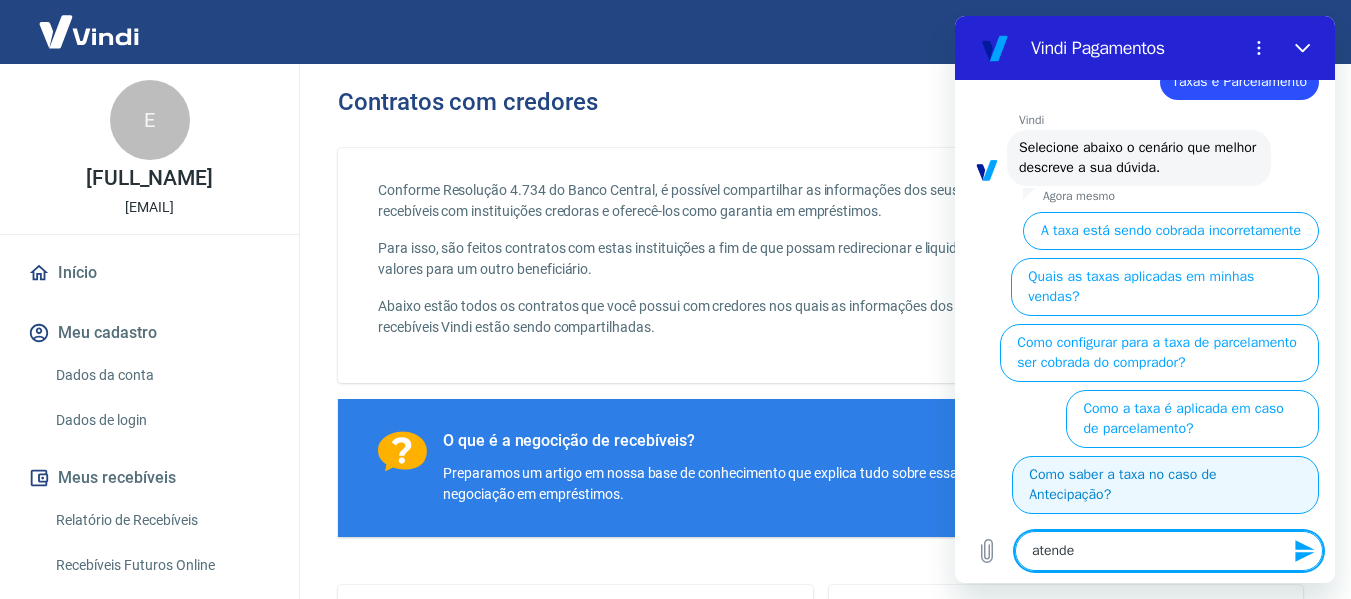 type on "atenden" 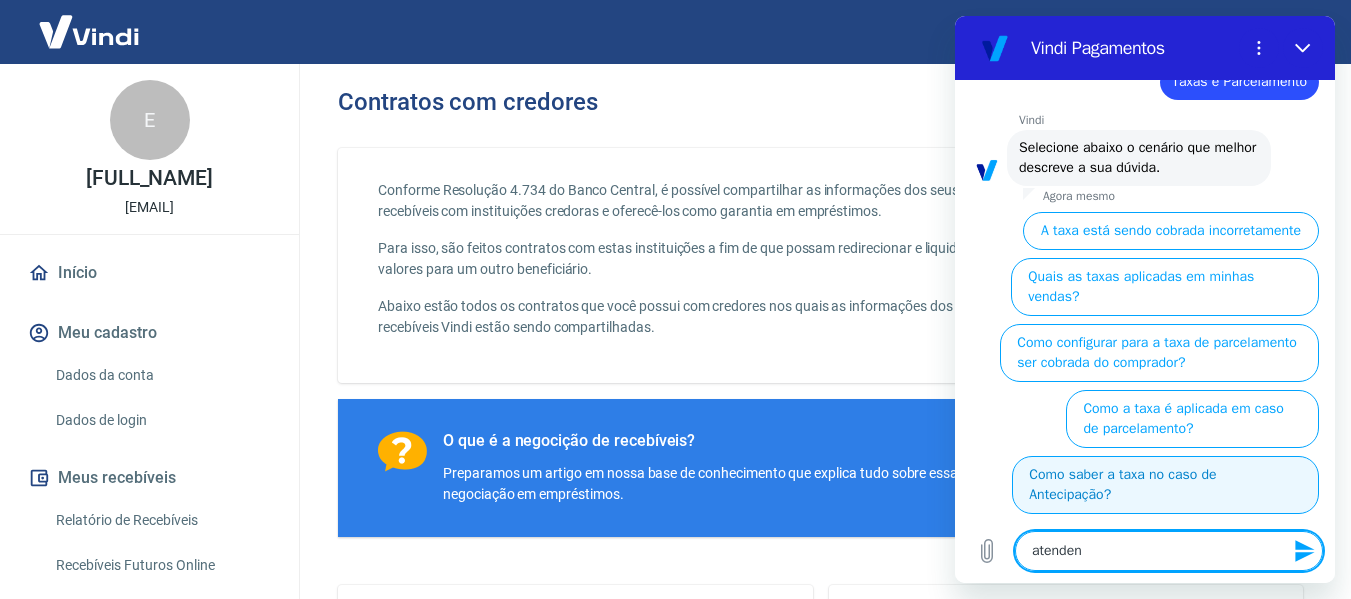 type on "atendend" 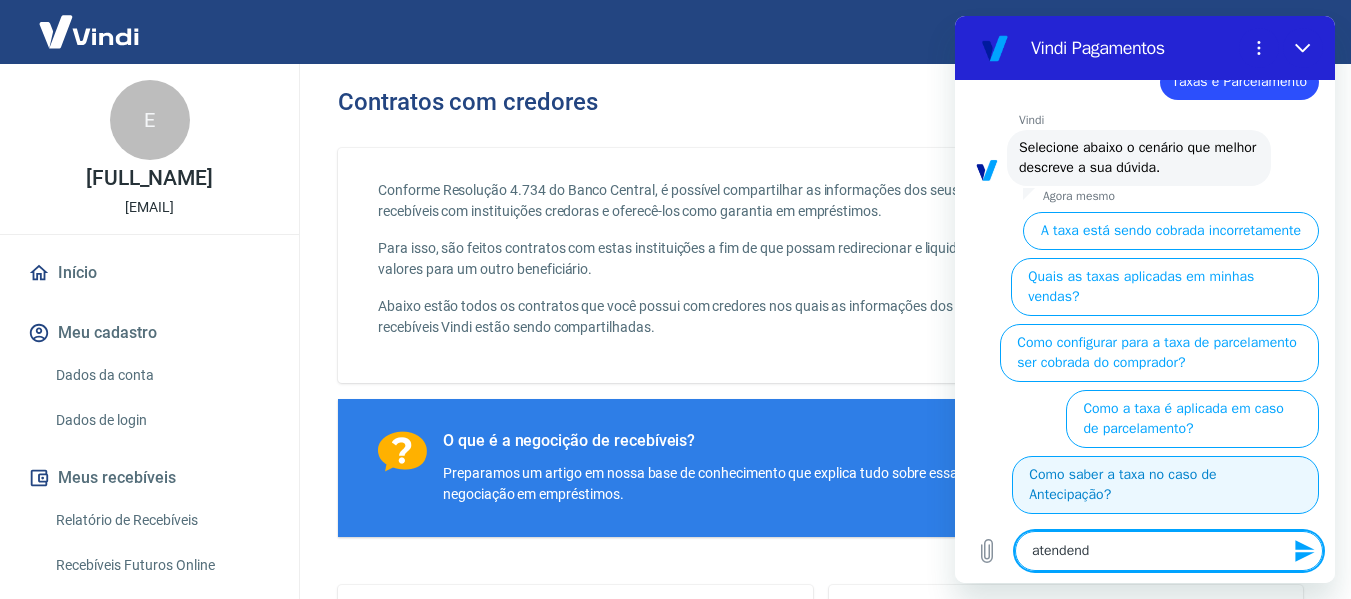 type on "atendende" 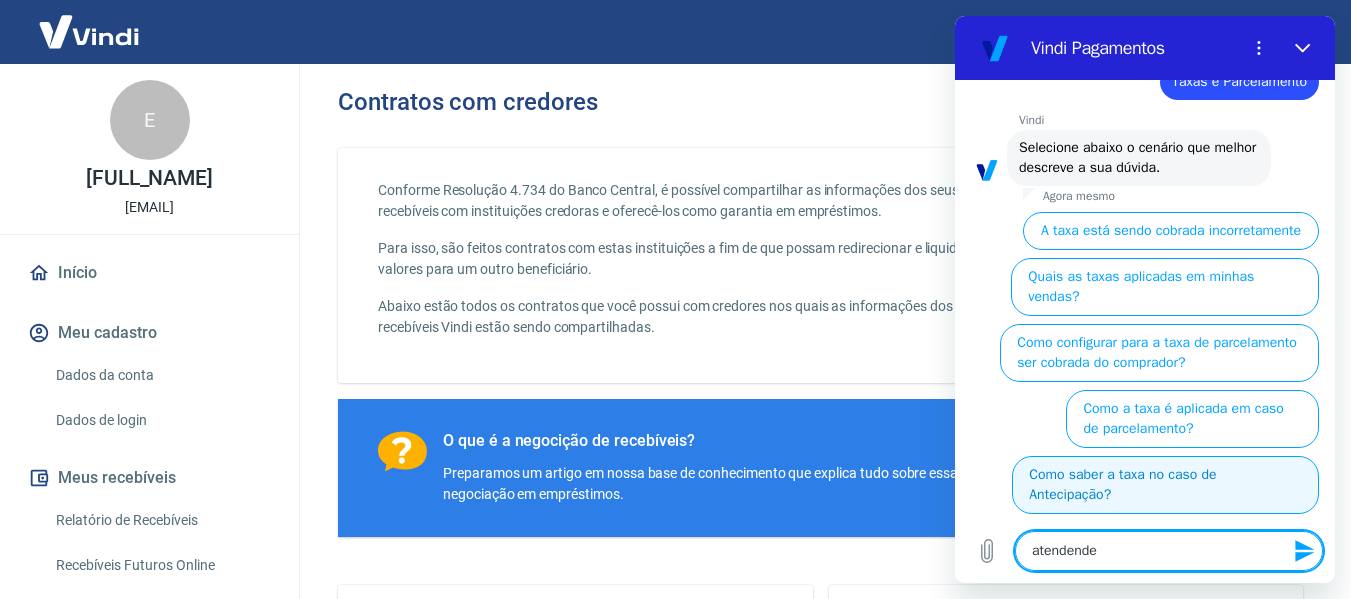 type on "atendente" 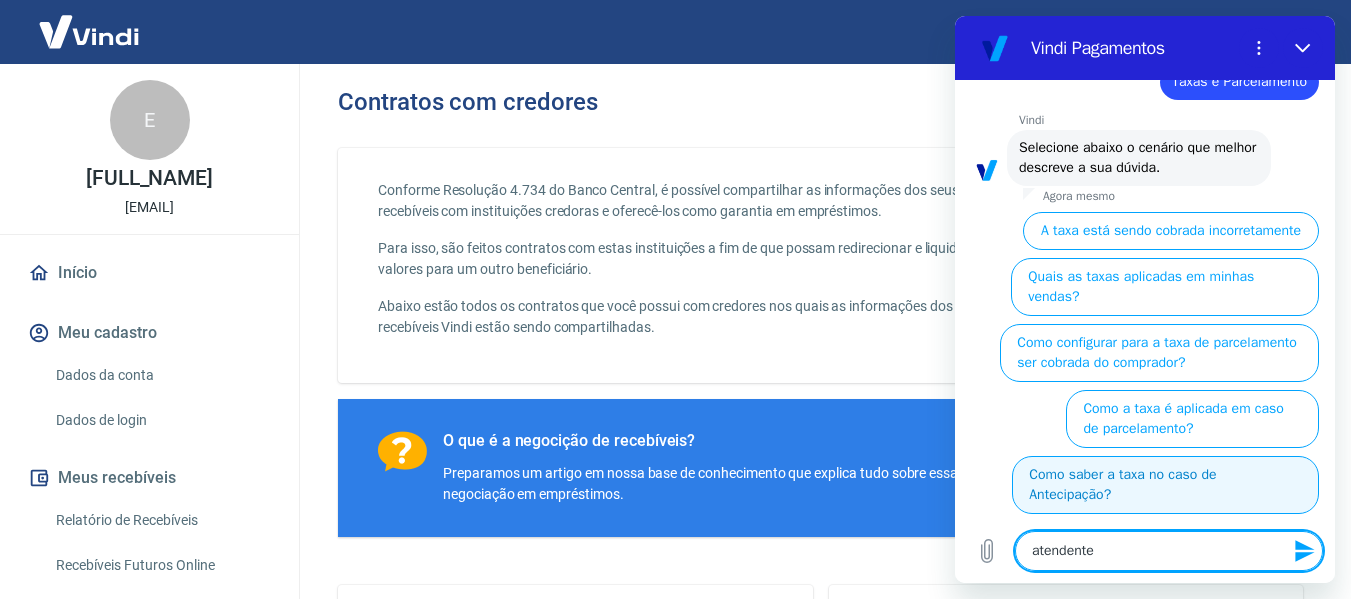 type 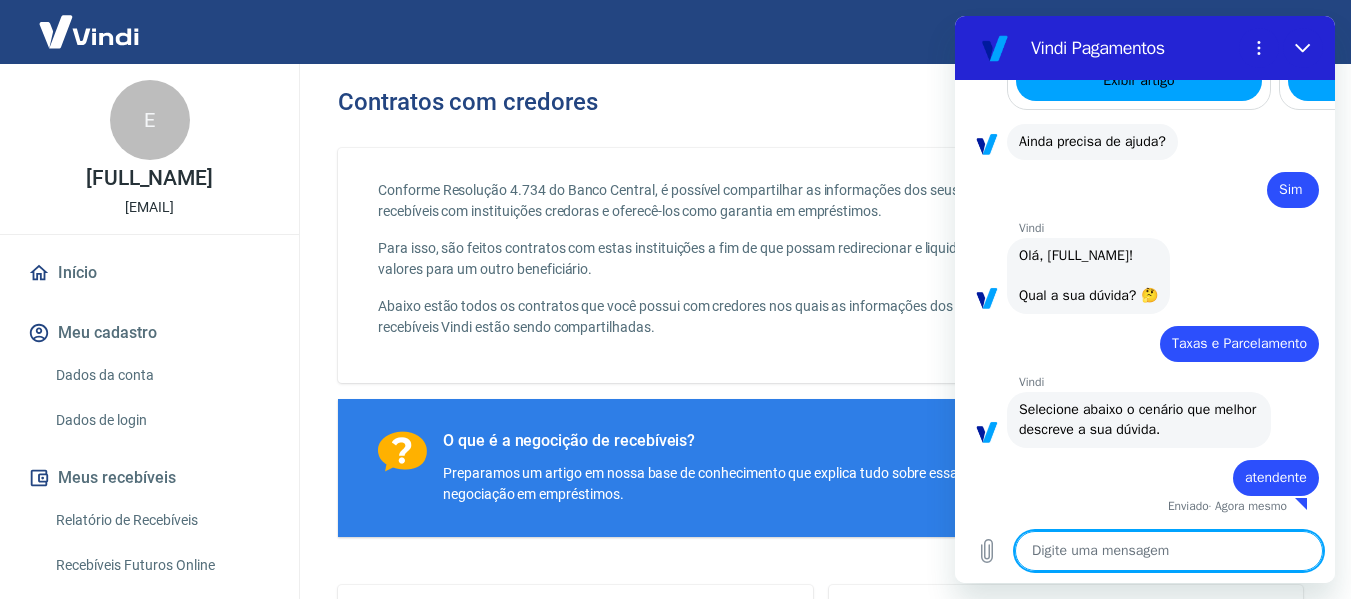 scroll, scrollTop: 2288, scrollLeft: 0, axis: vertical 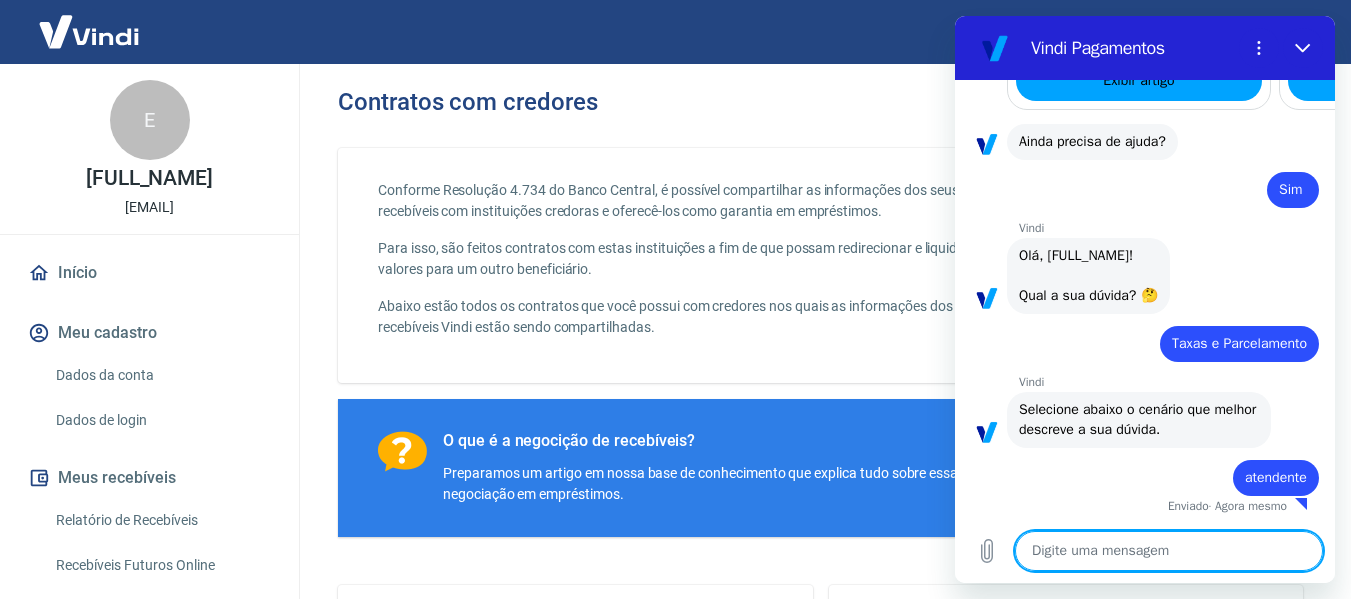 type on "x" 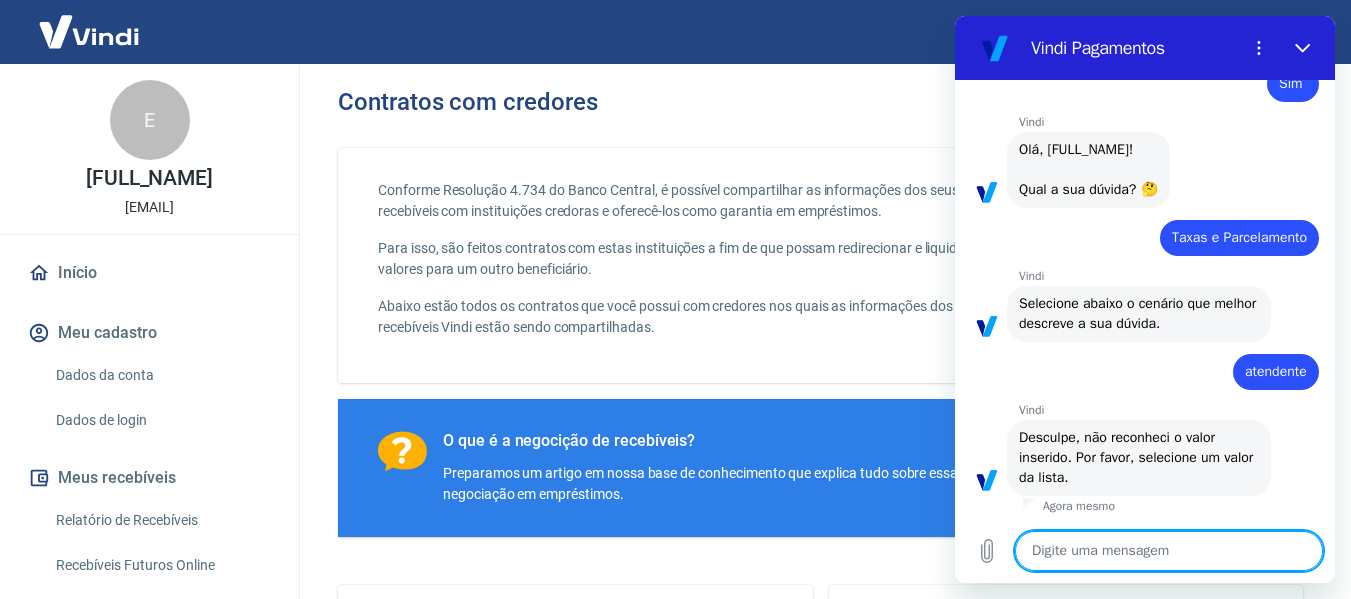 scroll, scrollTop: 2394, scrollLeft: 0, axis: vertical 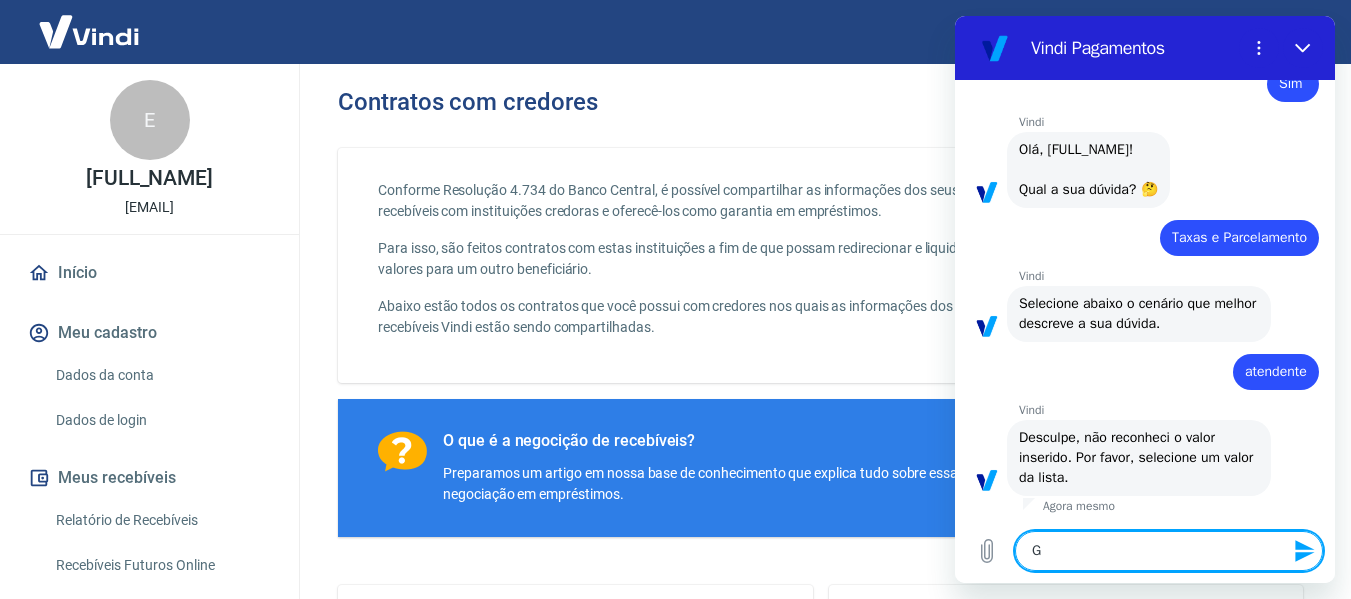 type on "Go" 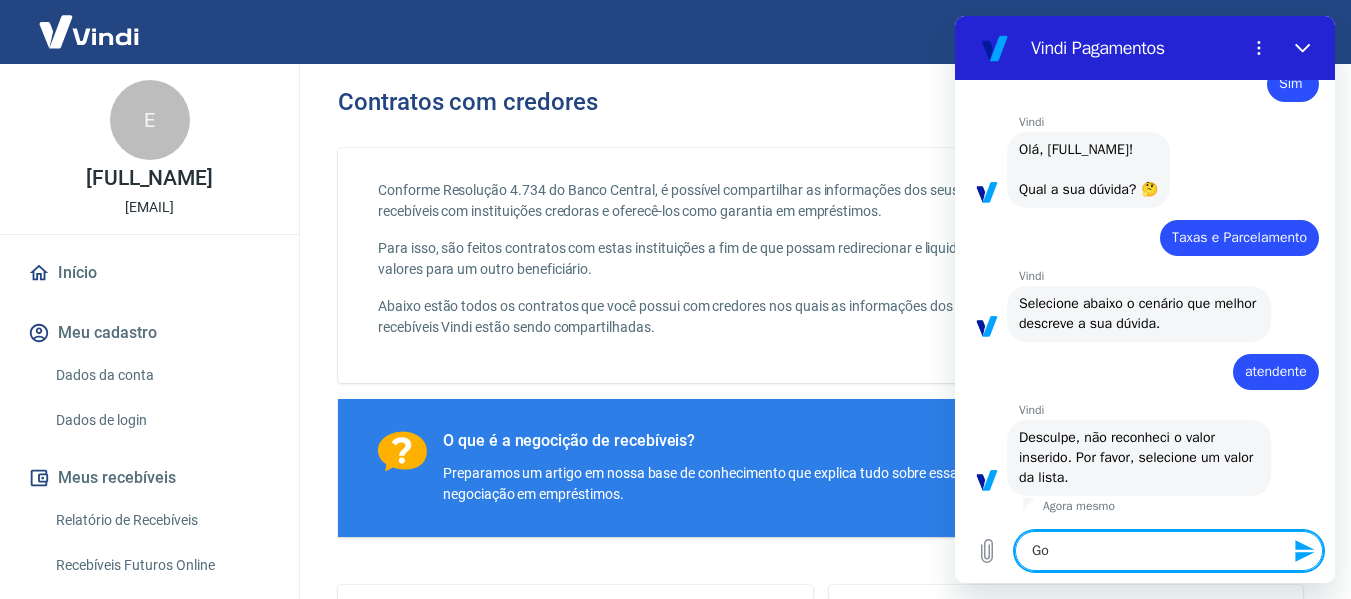 type on "Gos" 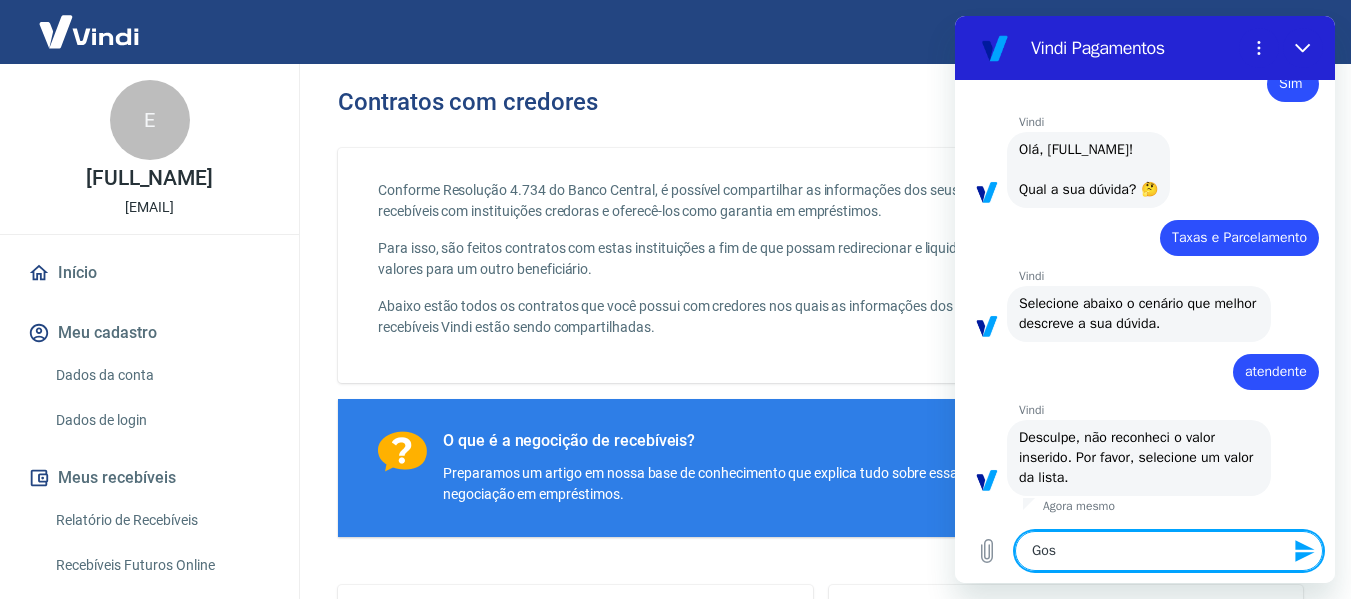 type on "Gosa" 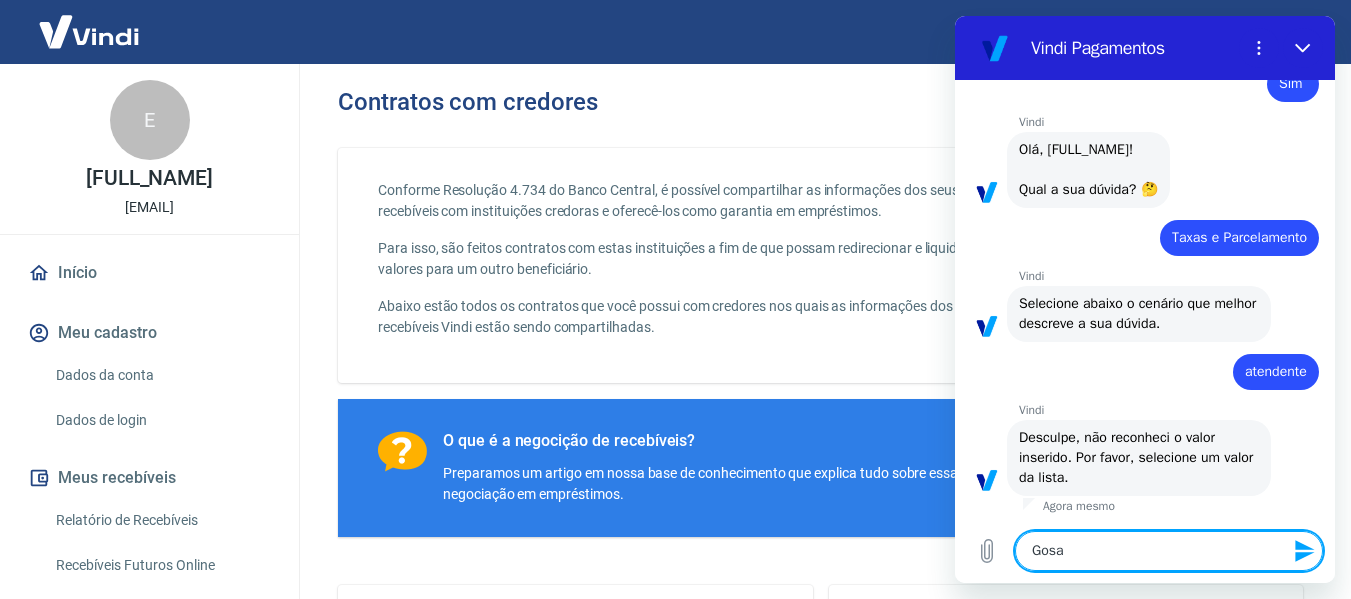 type on "Gosat" 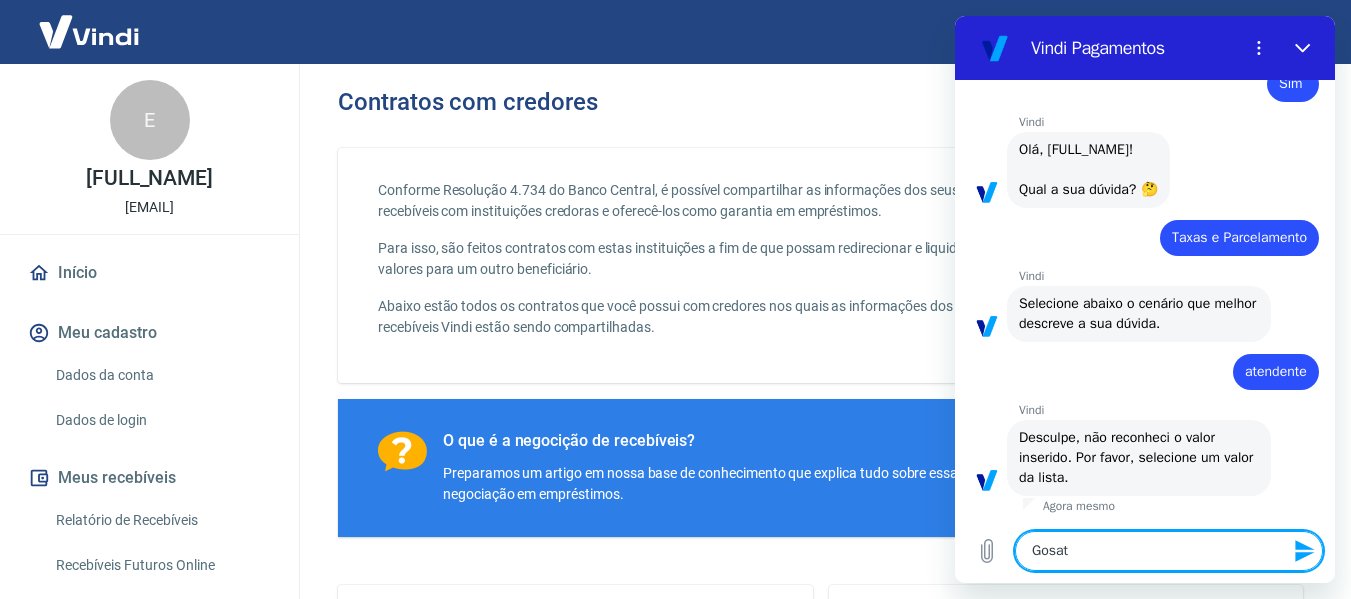 type on "Gosata" 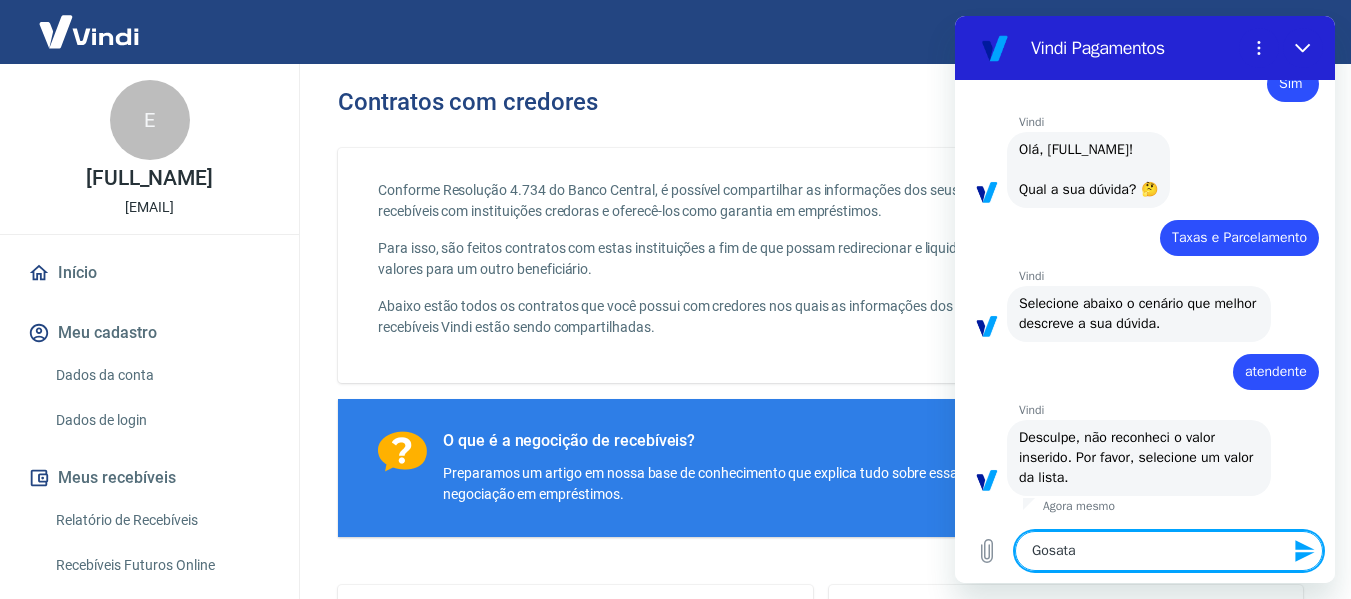 type on "Gosatar" 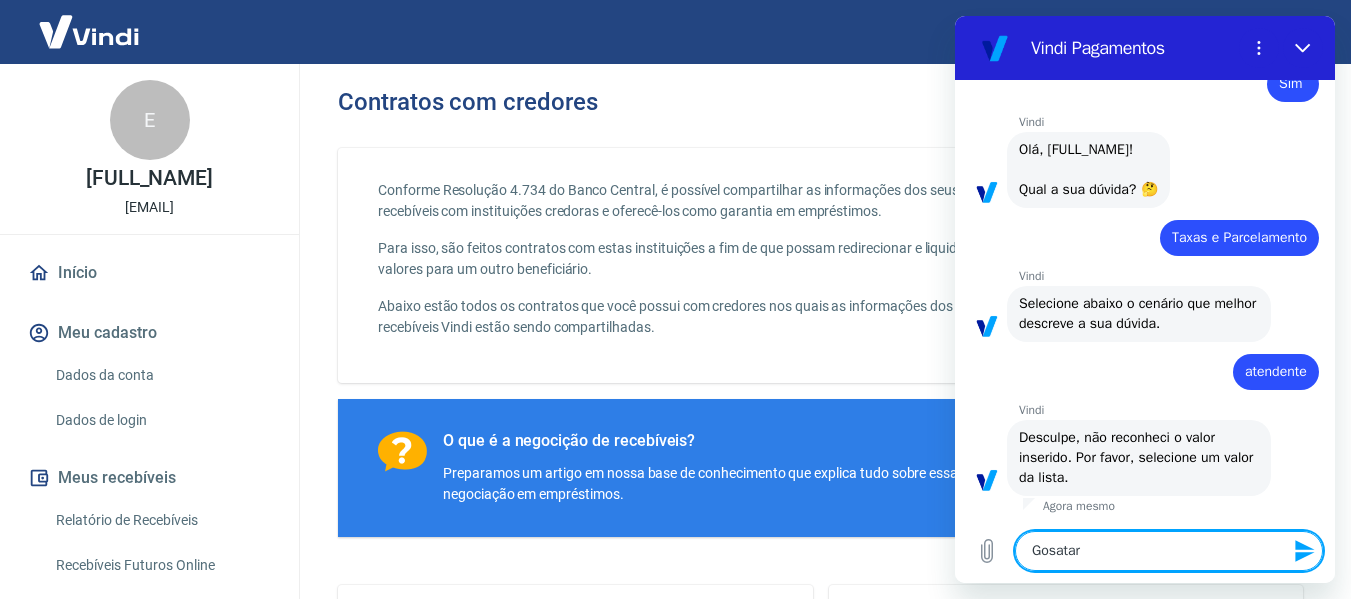type on "Gosatari" 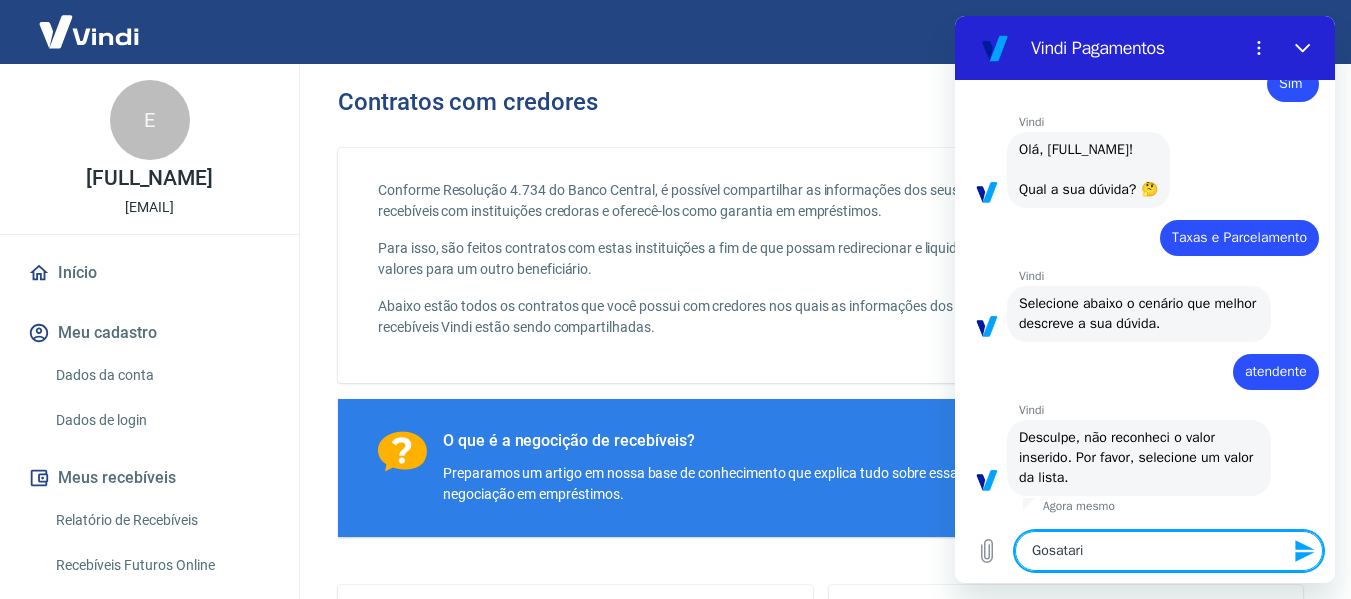 type on "Gosataria" 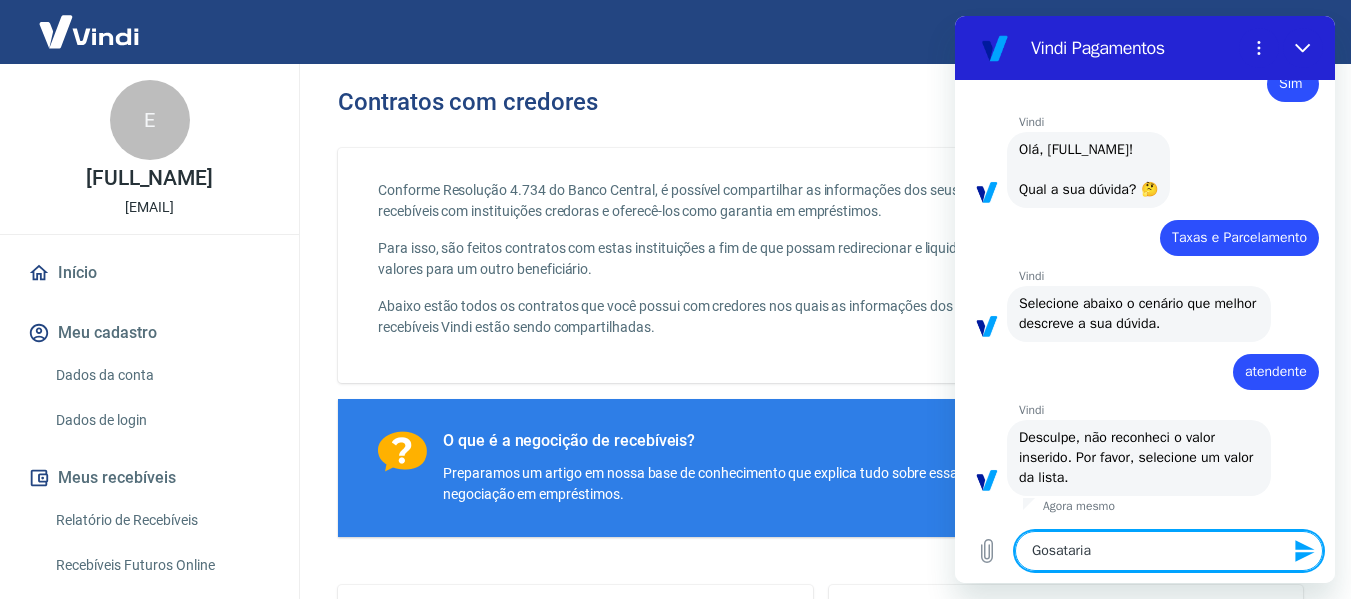 type on "Gosataria" 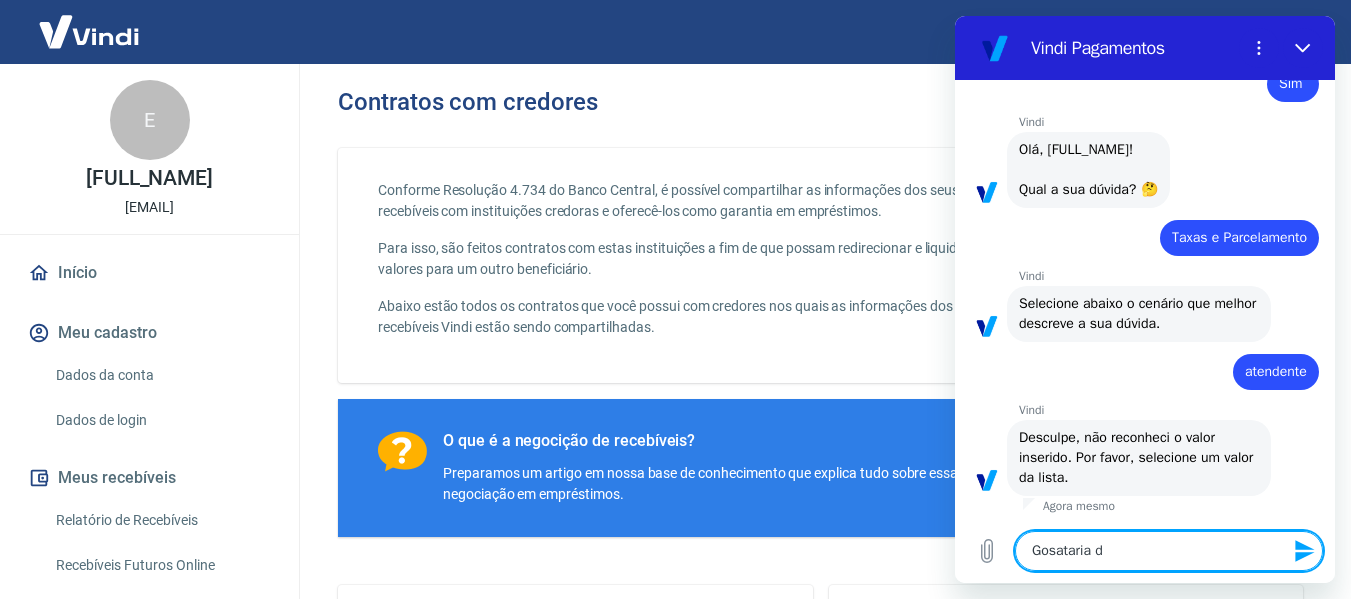 type on "Gosataria de" 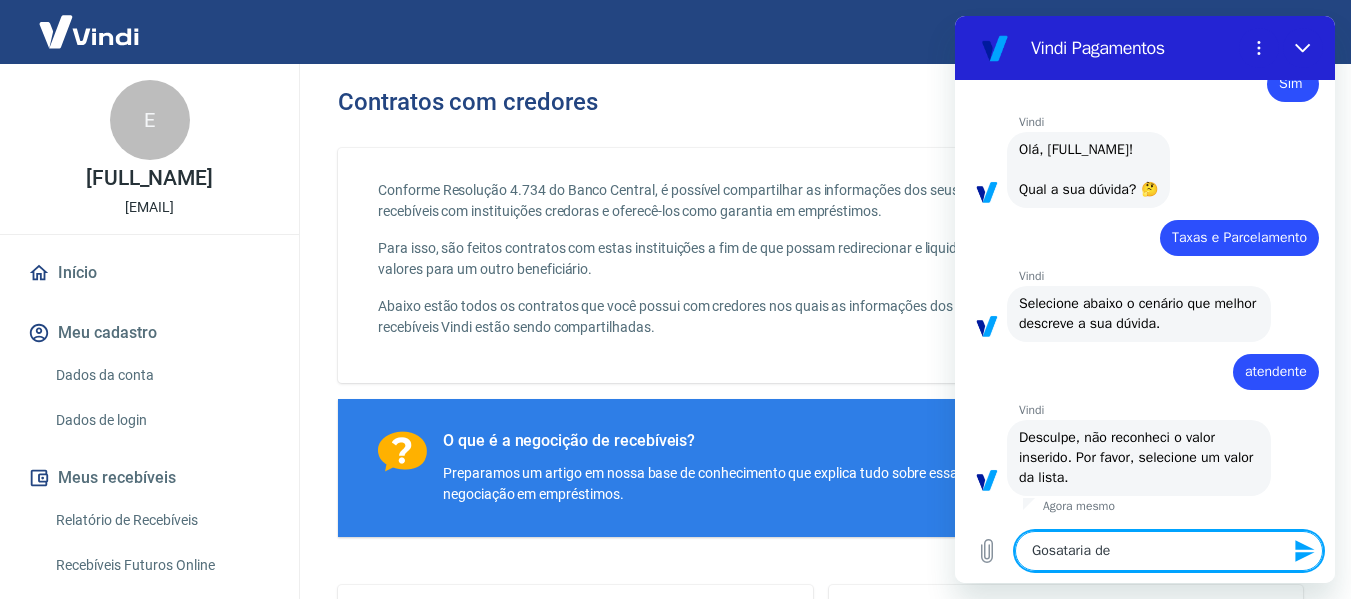 type on "Gosataria de" 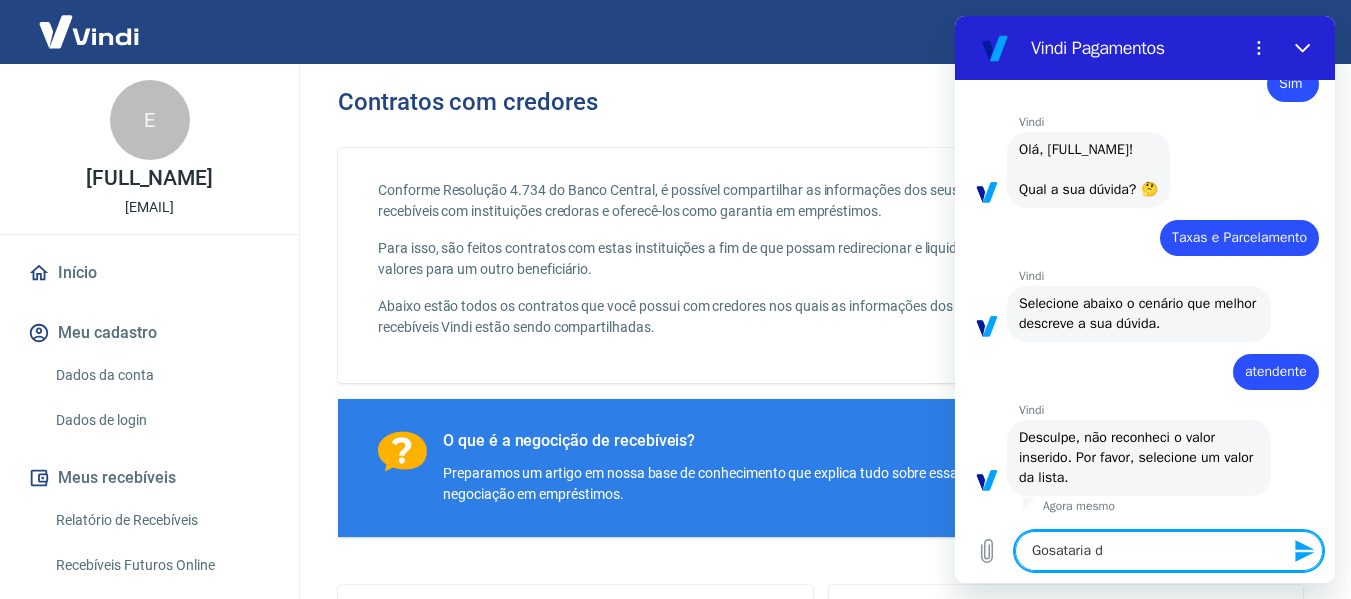 type on "Gosataria" 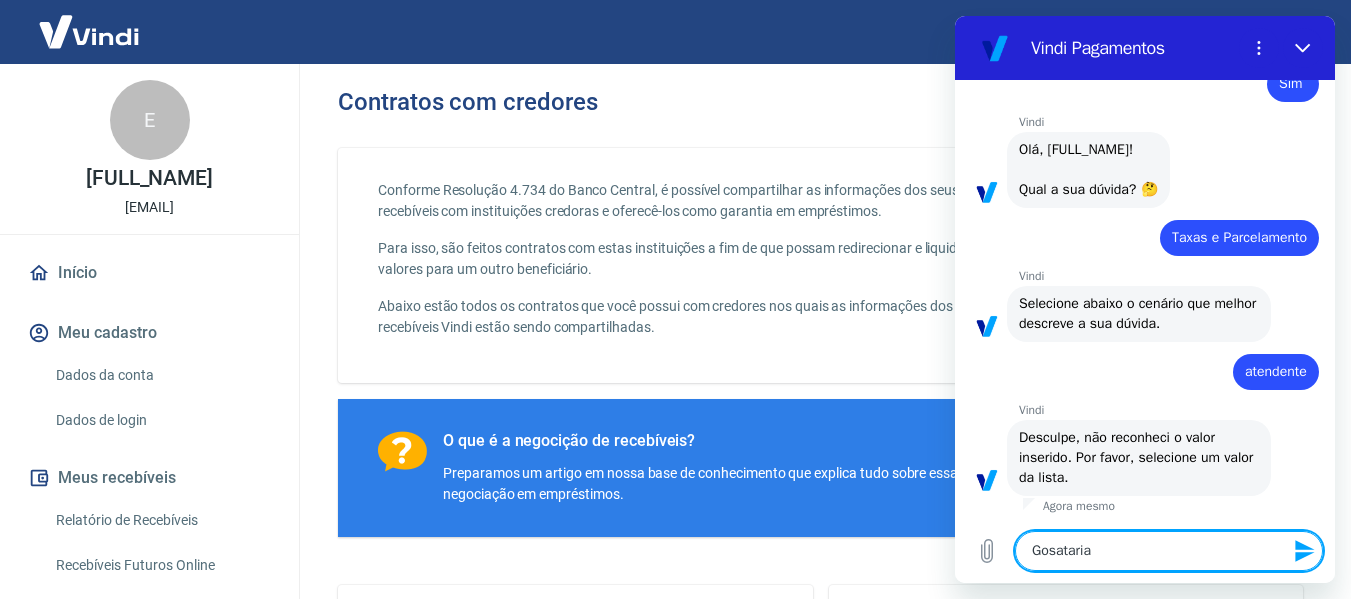 type on "Gosataria" 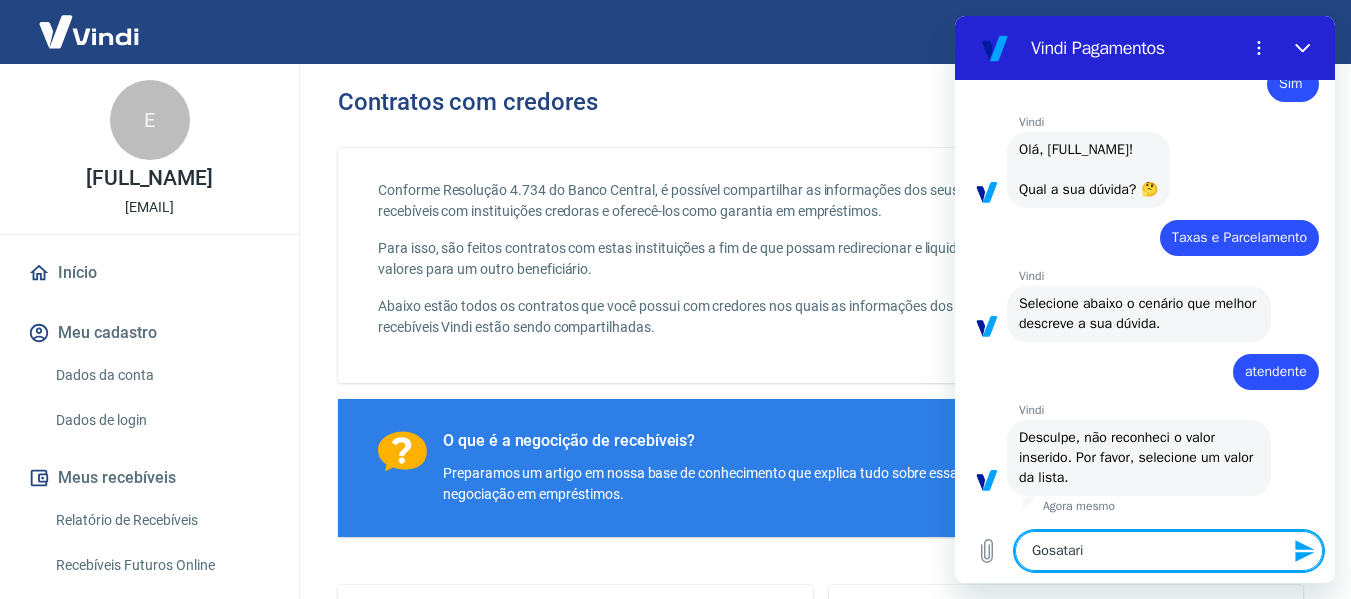 type on "Gosatar" 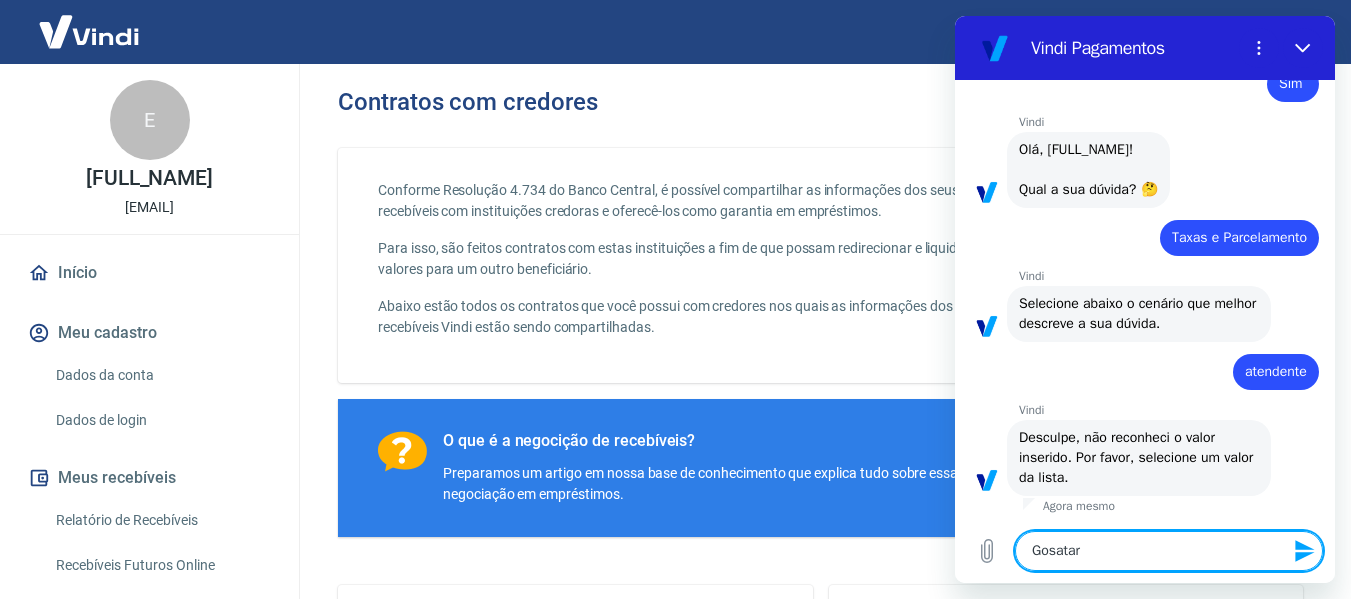 type on "Gosata" 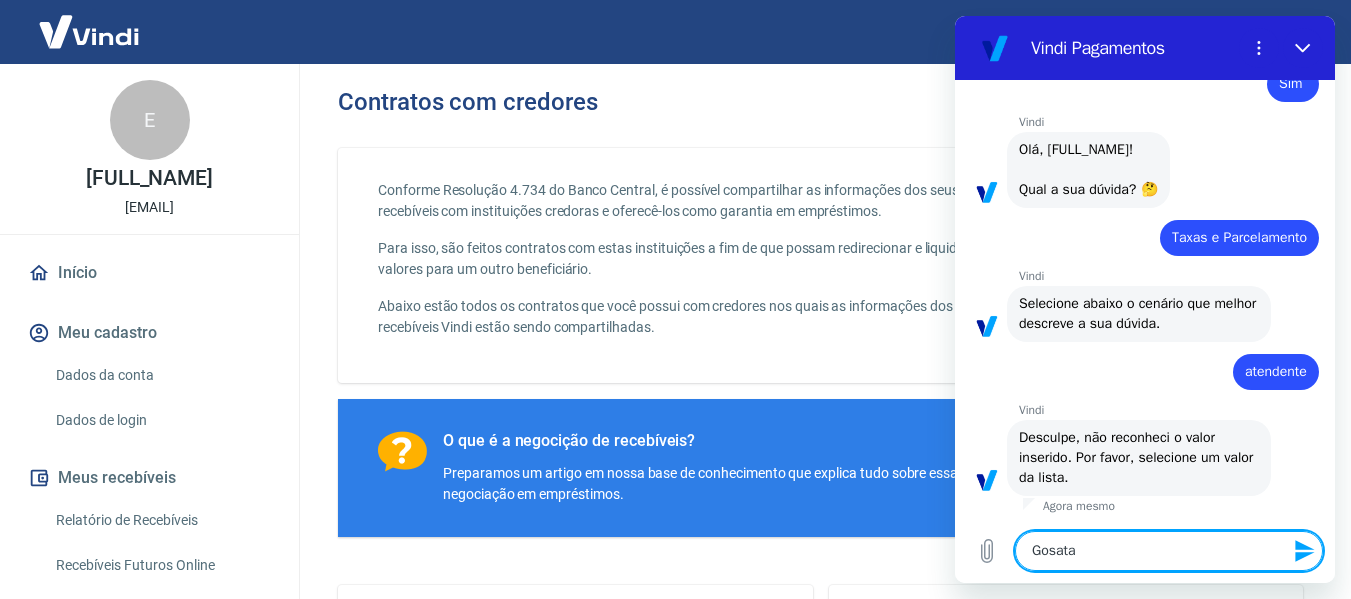 type on "Gosat" 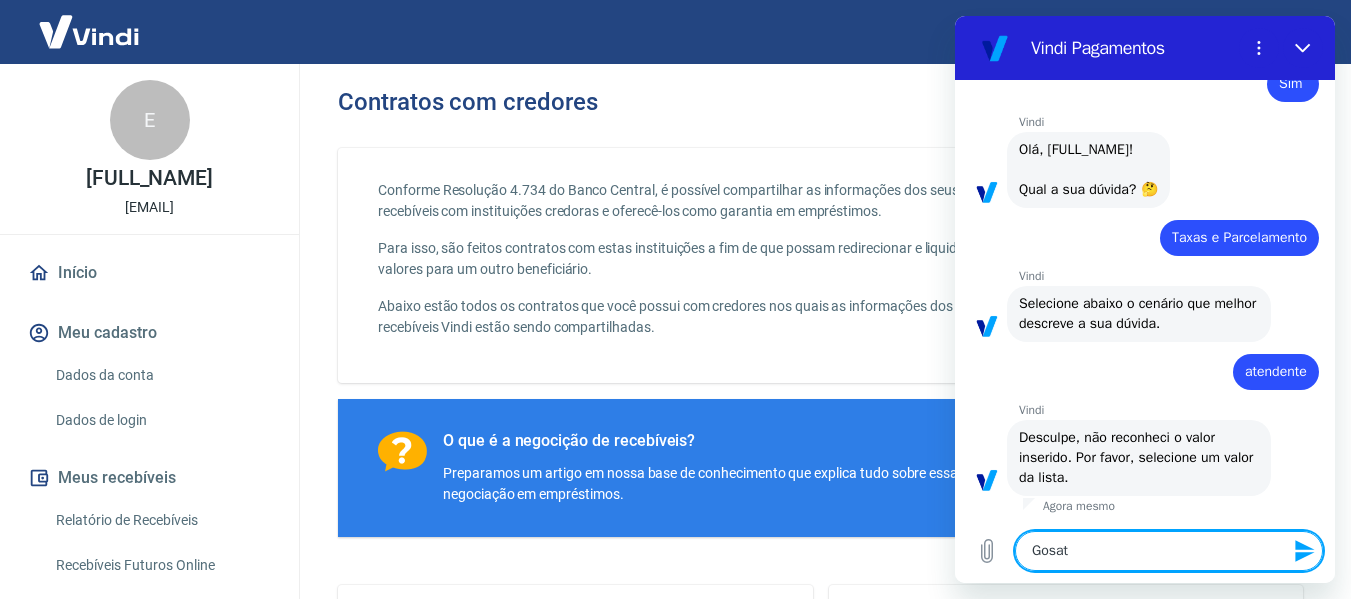 type on "Gosa" 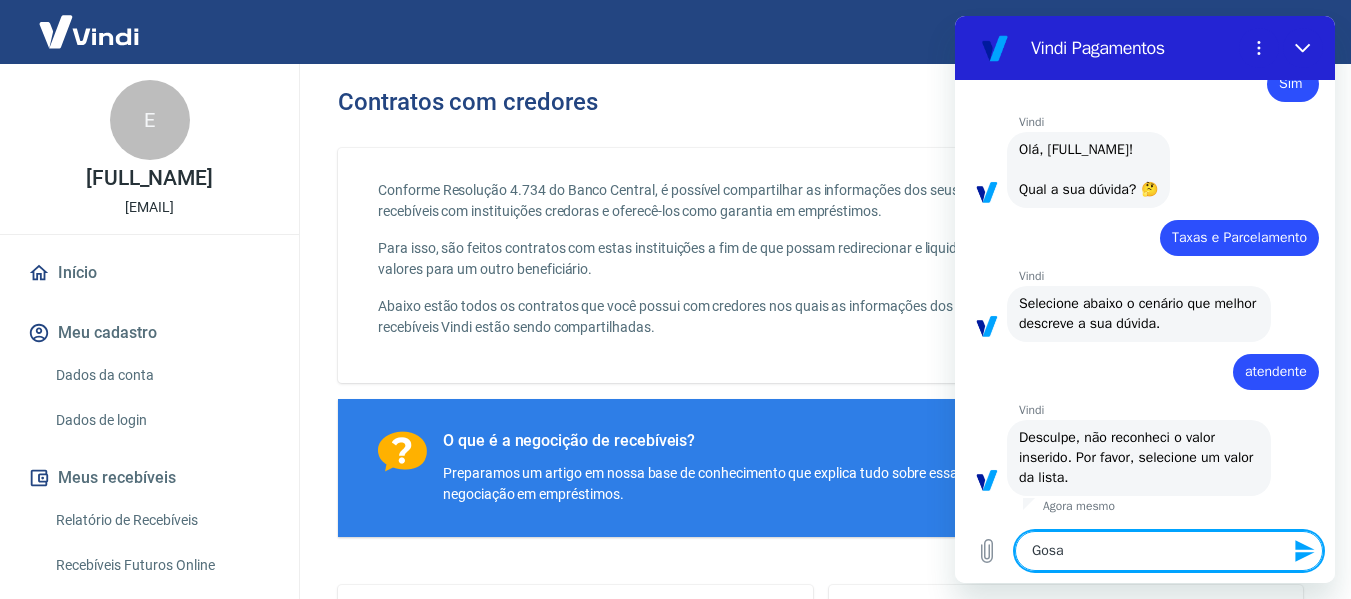 type on "Gos" 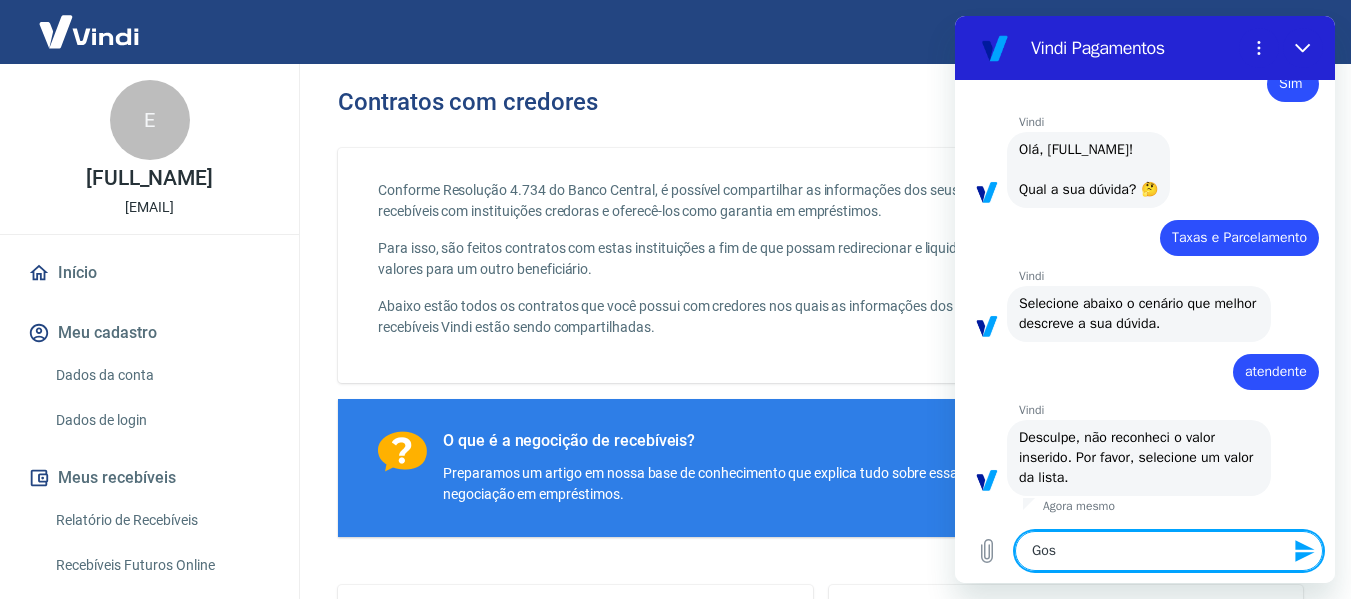 type on "Go" 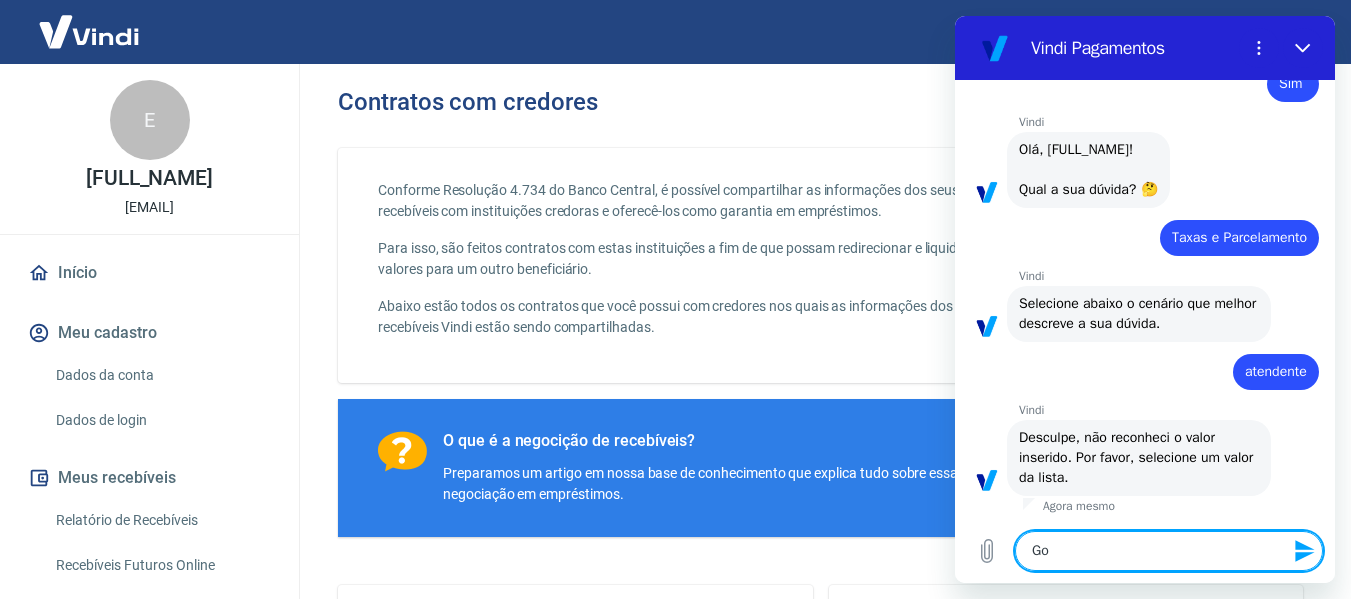 type on "G" 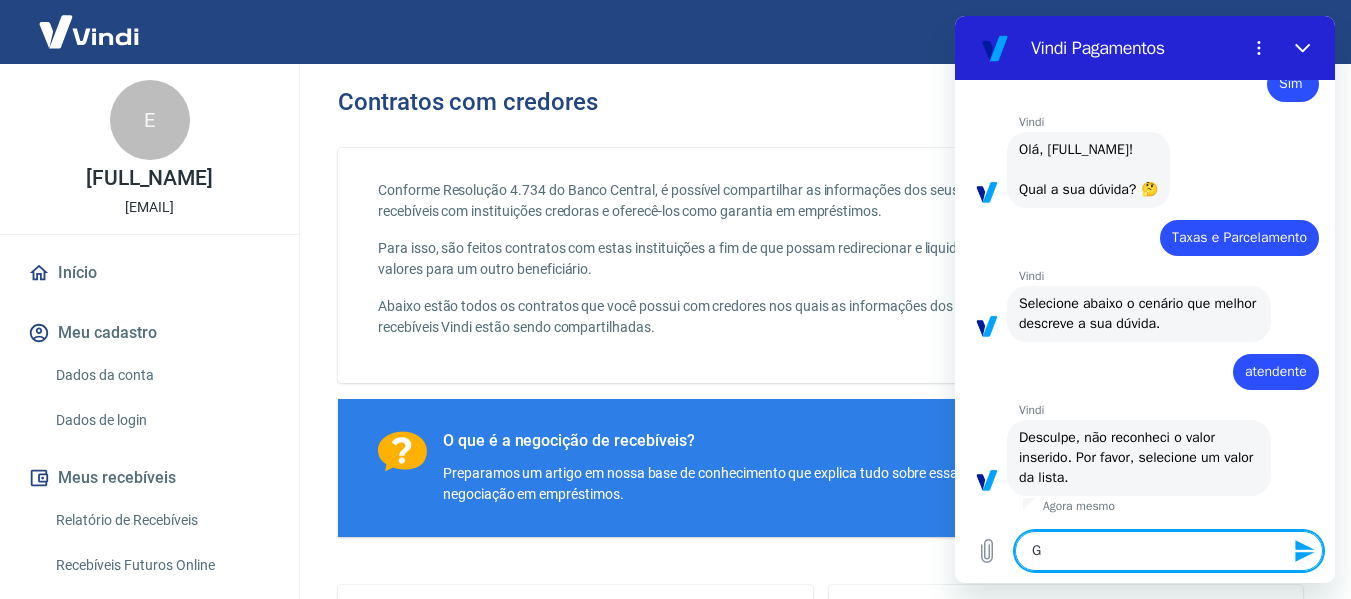 type 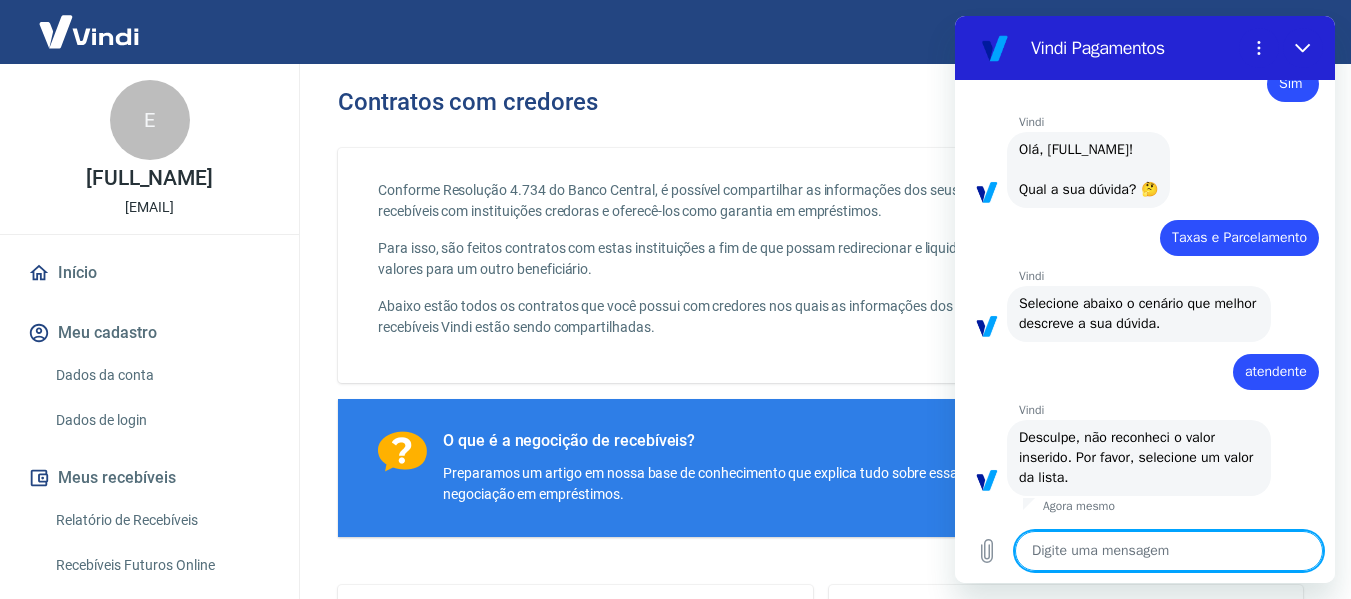 type on "G" 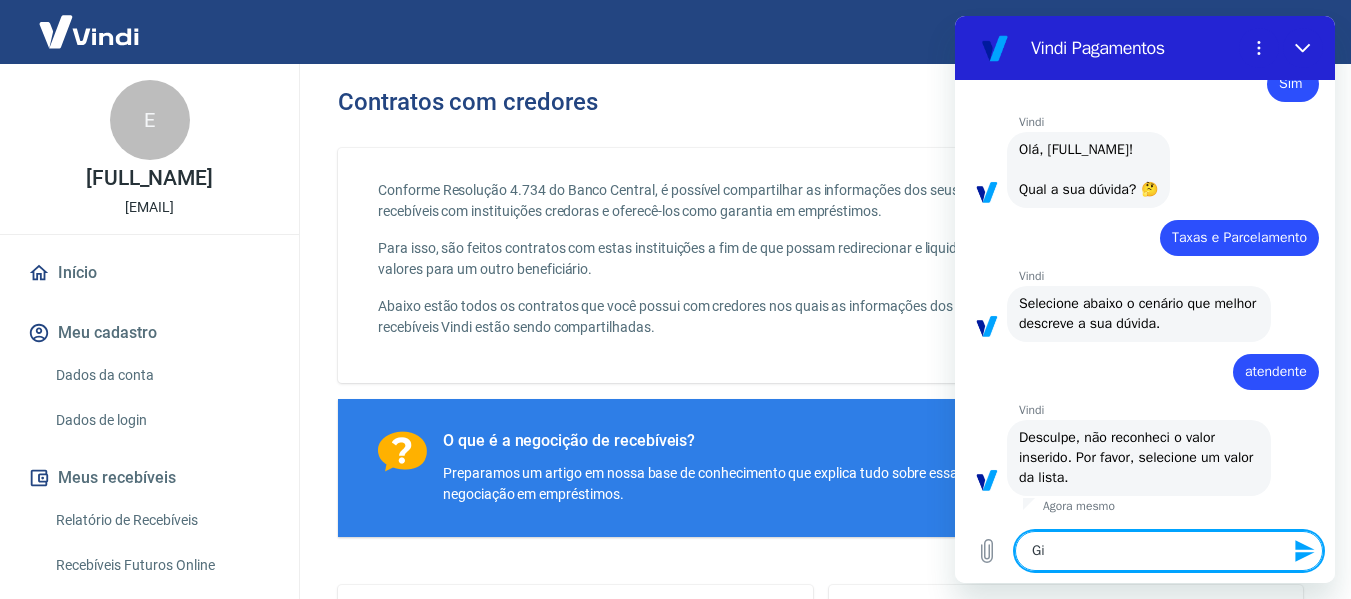 type on "Gio" 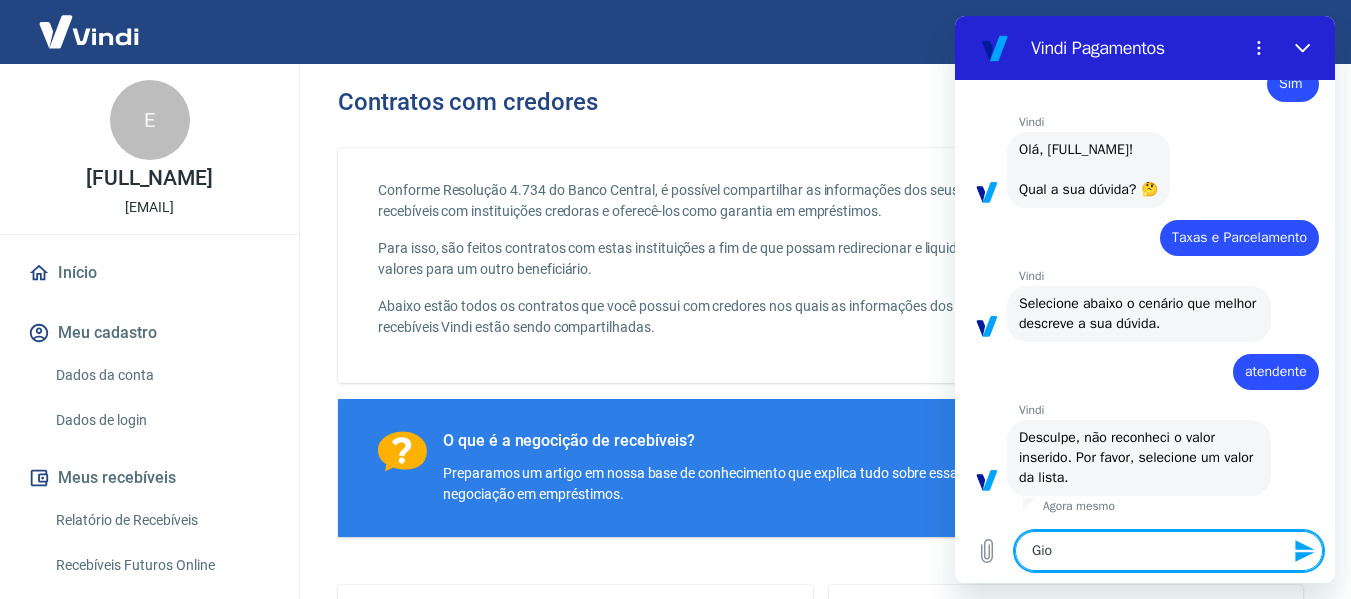 type on "x" 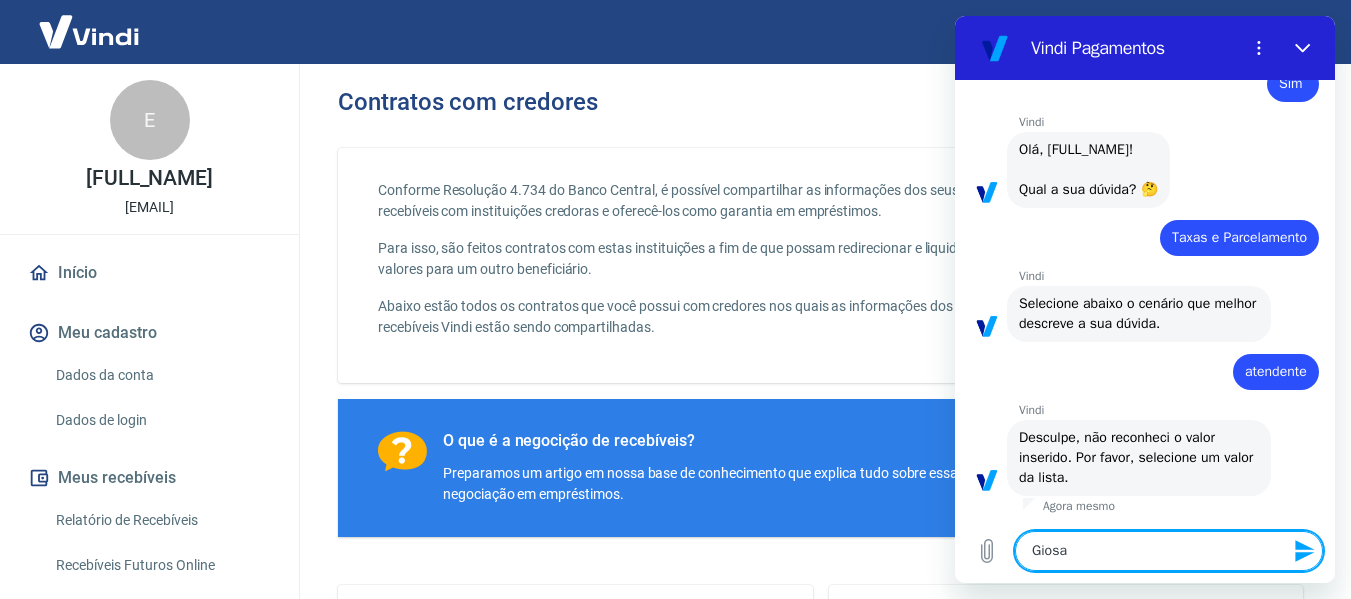 type on "Giosat" 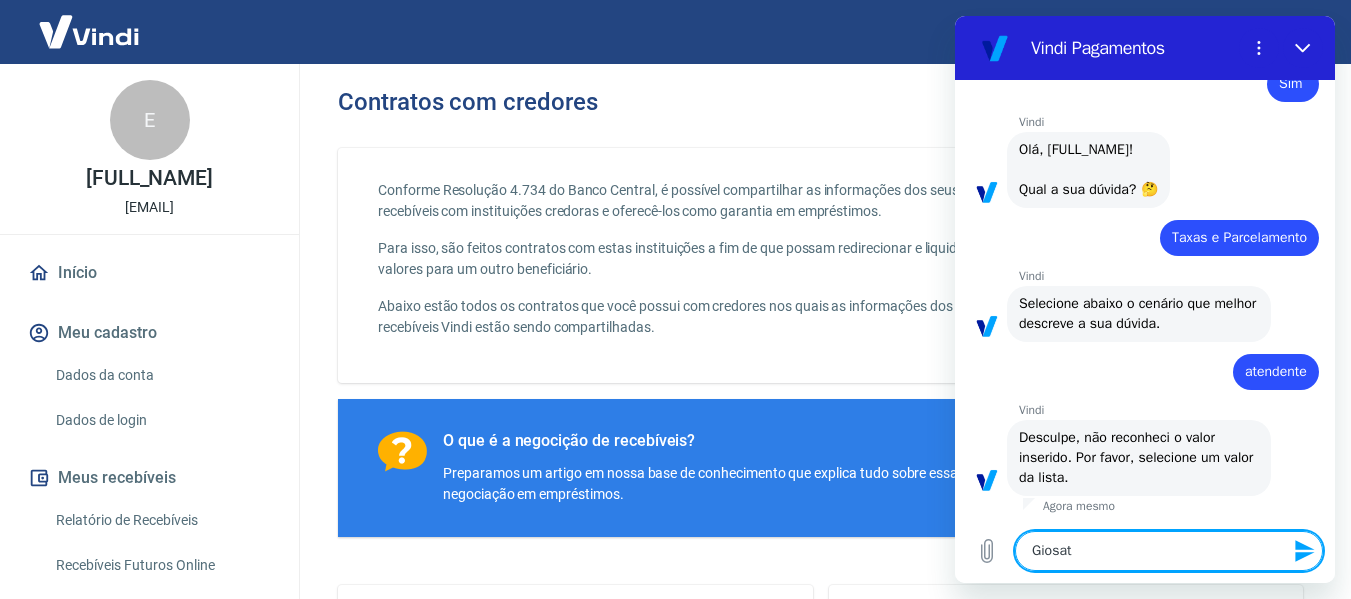 type on "Giosa" 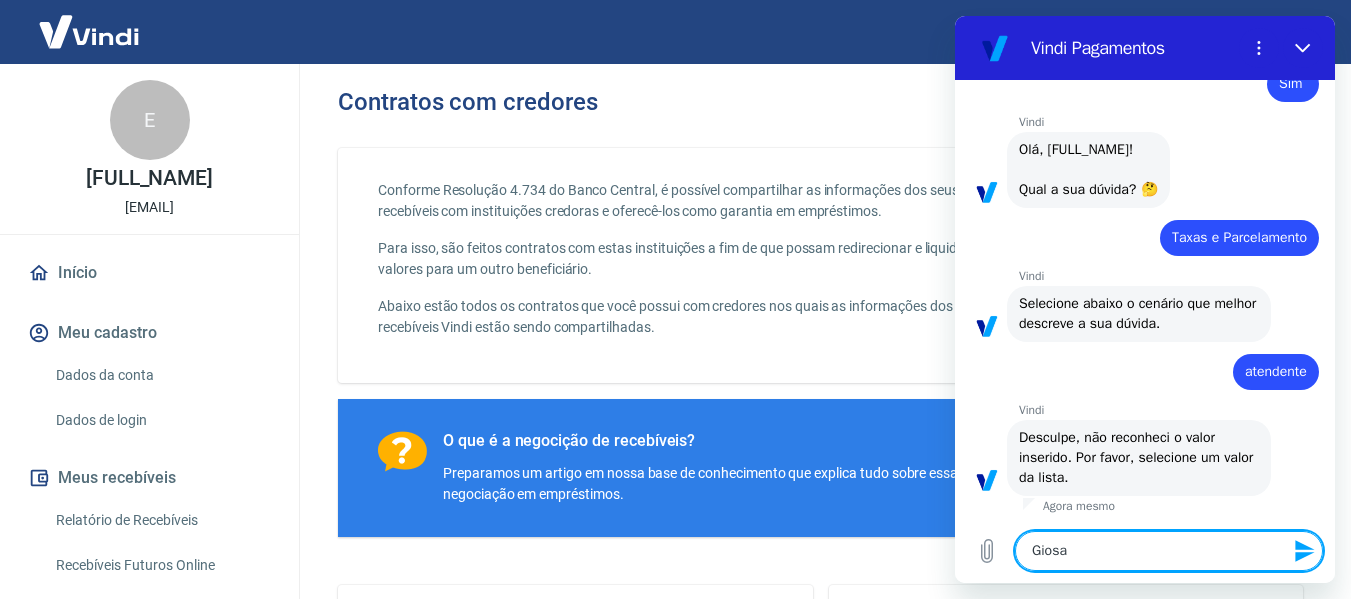 type on "Gios" 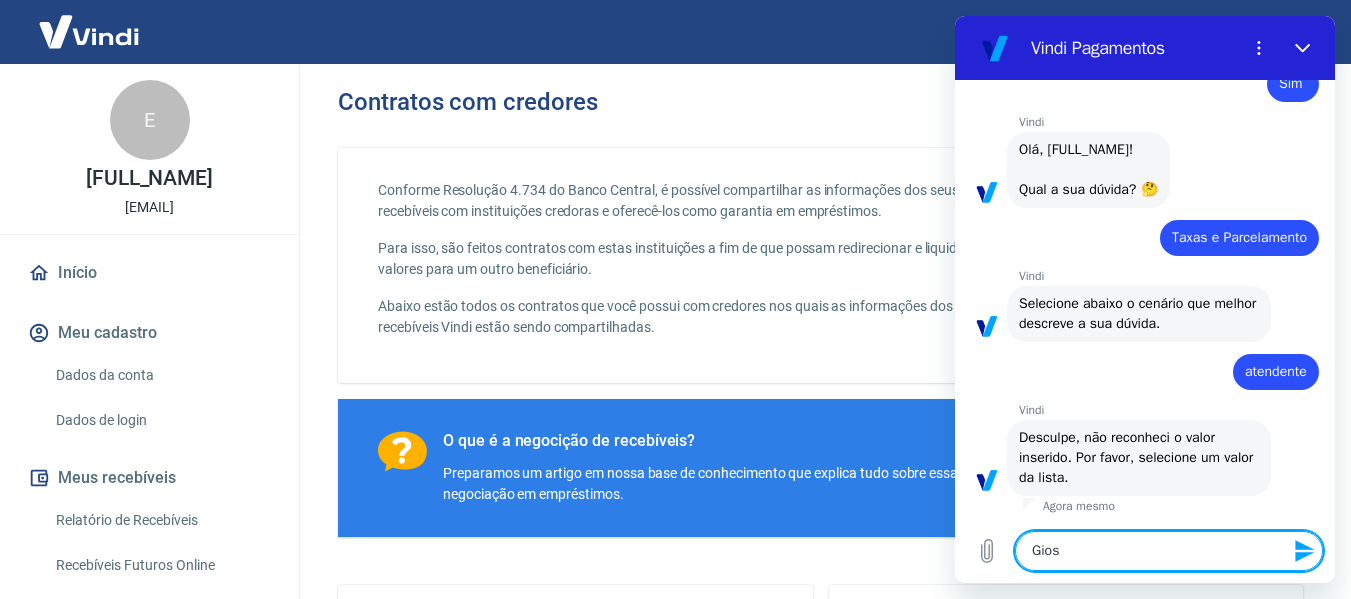 type on "x" 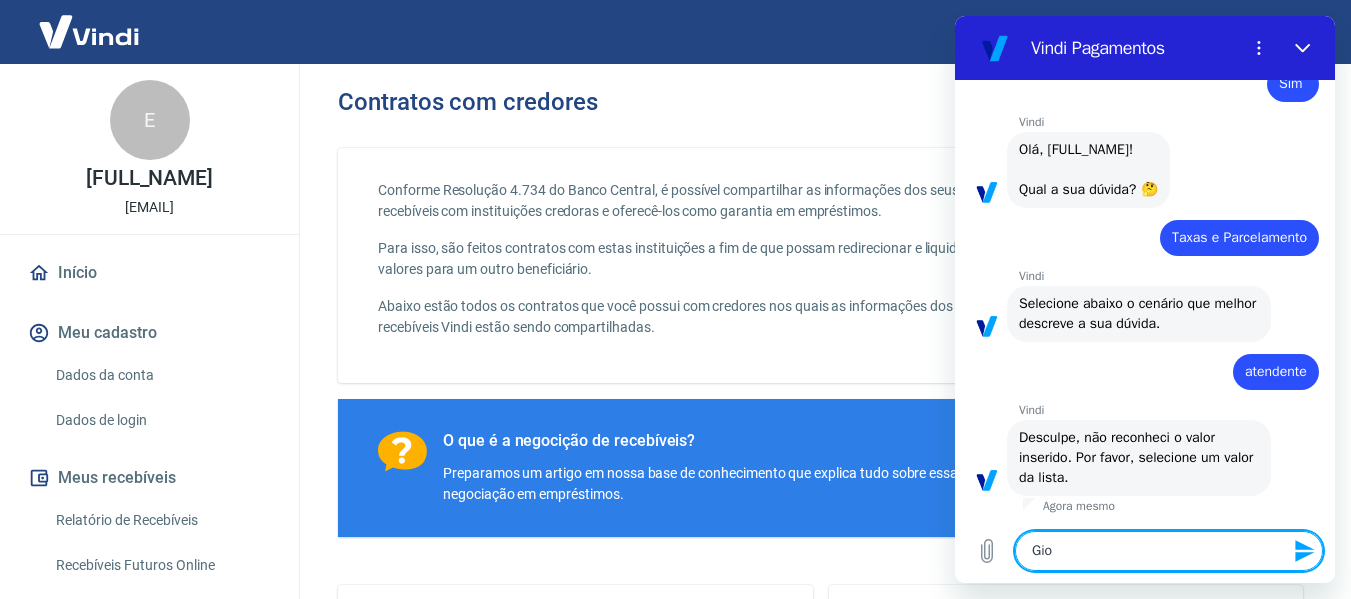 type on "Gi" 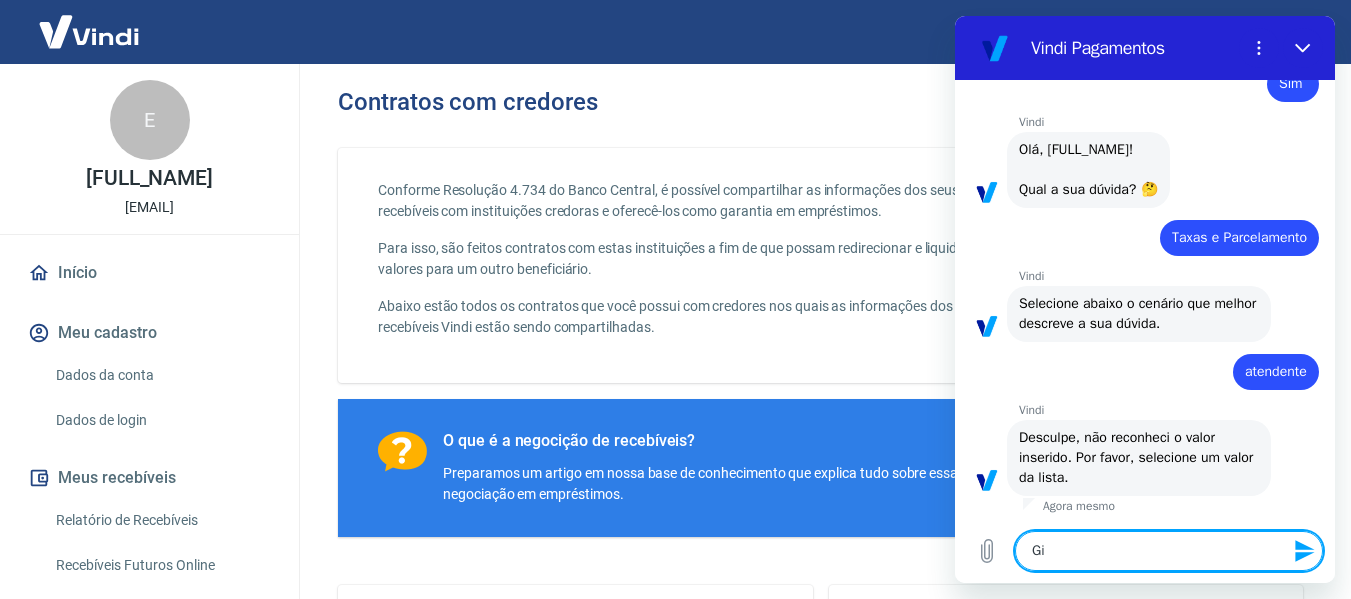 type on "x" 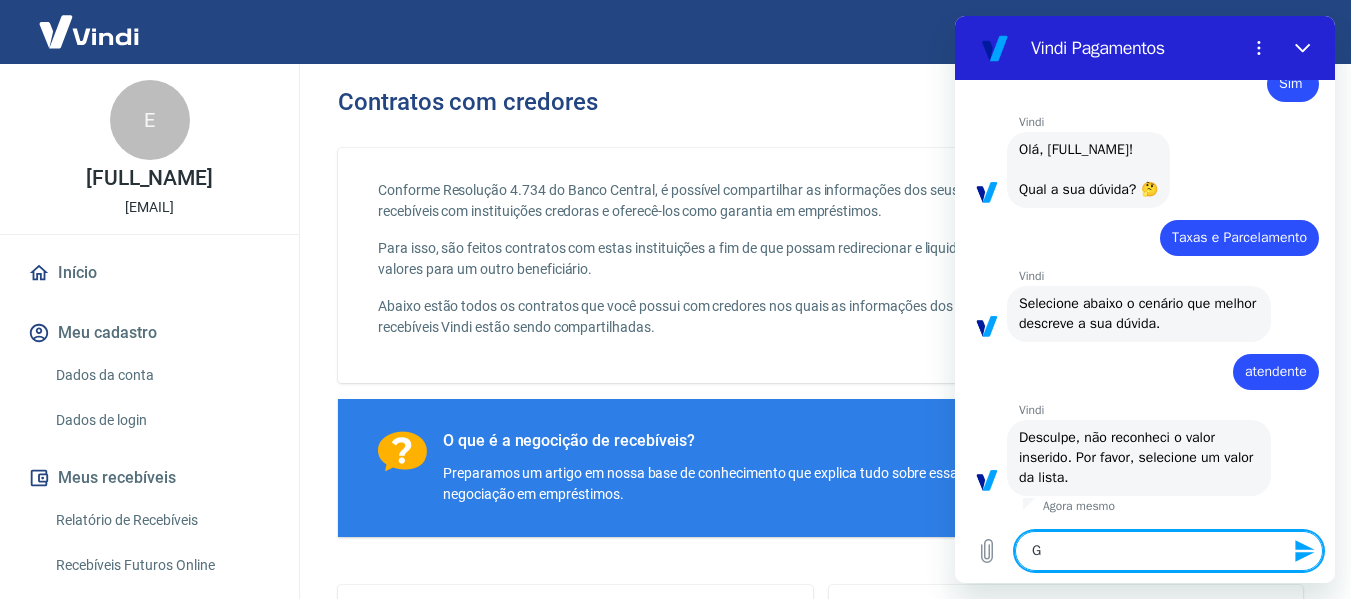 type on "Go" 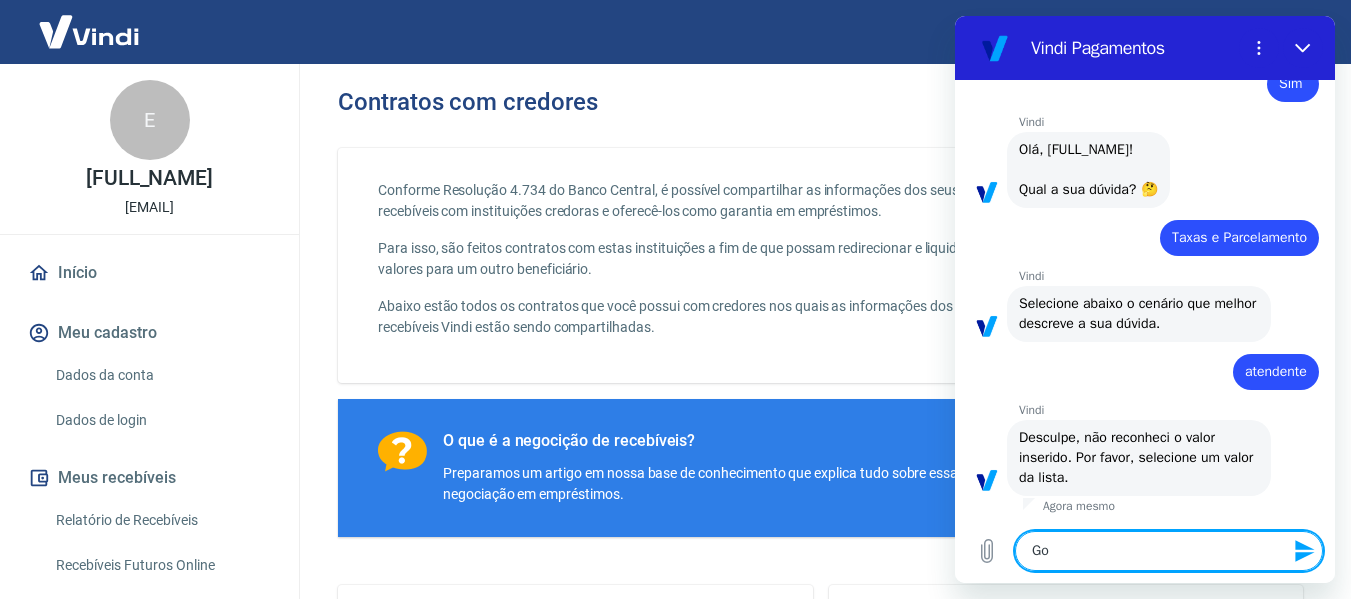 type on "Gos" 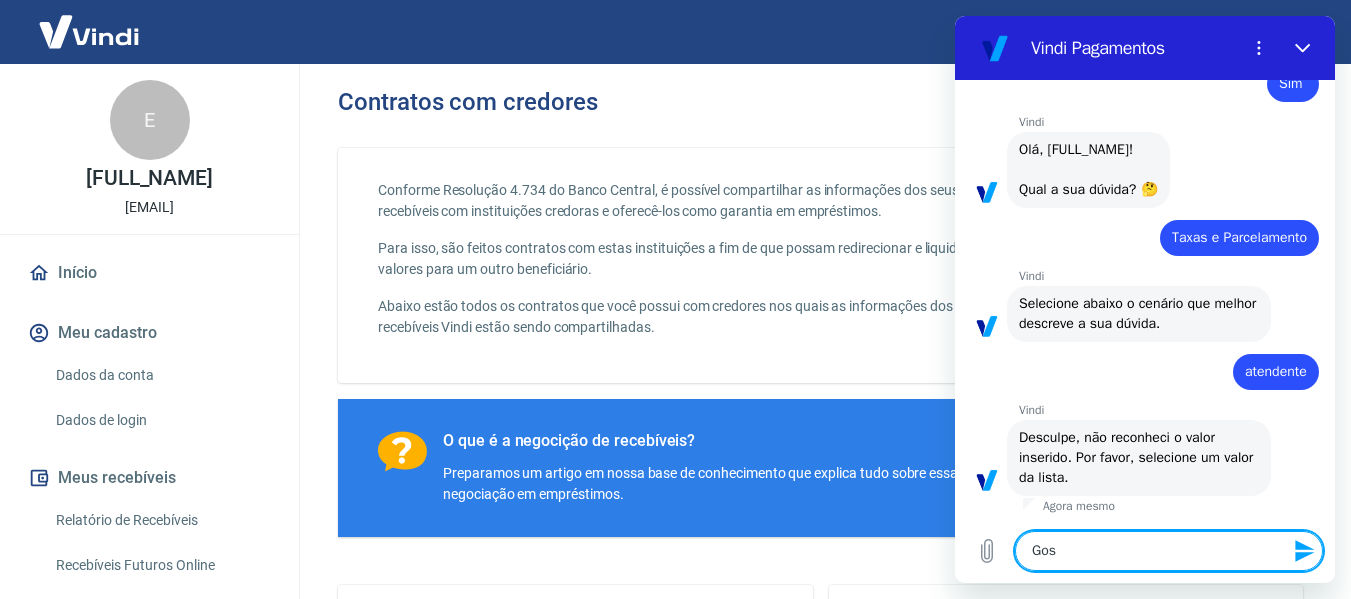type on "Gost" 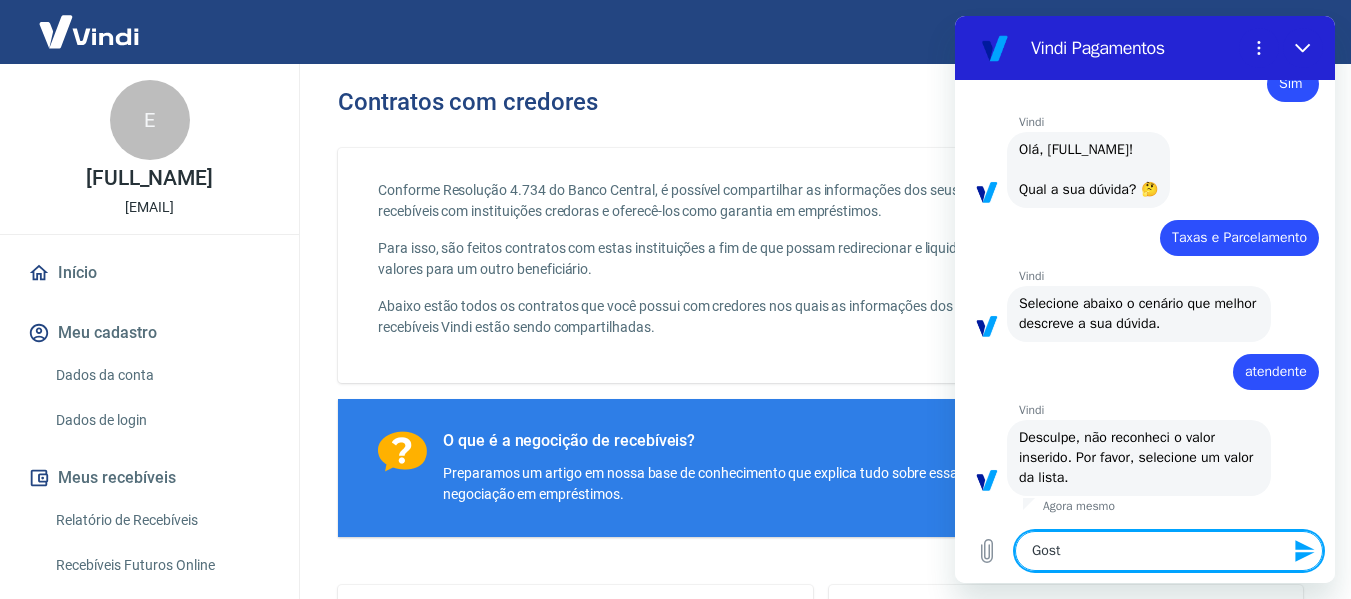 type on "Gosta" 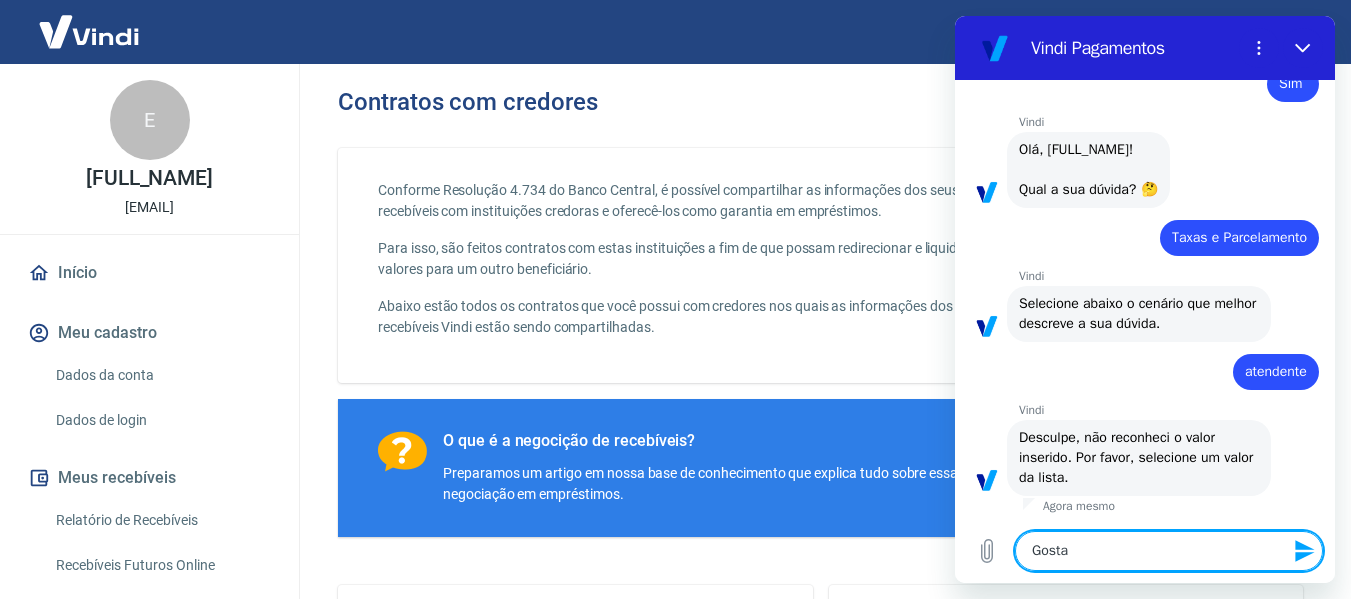 type on "Gostar" 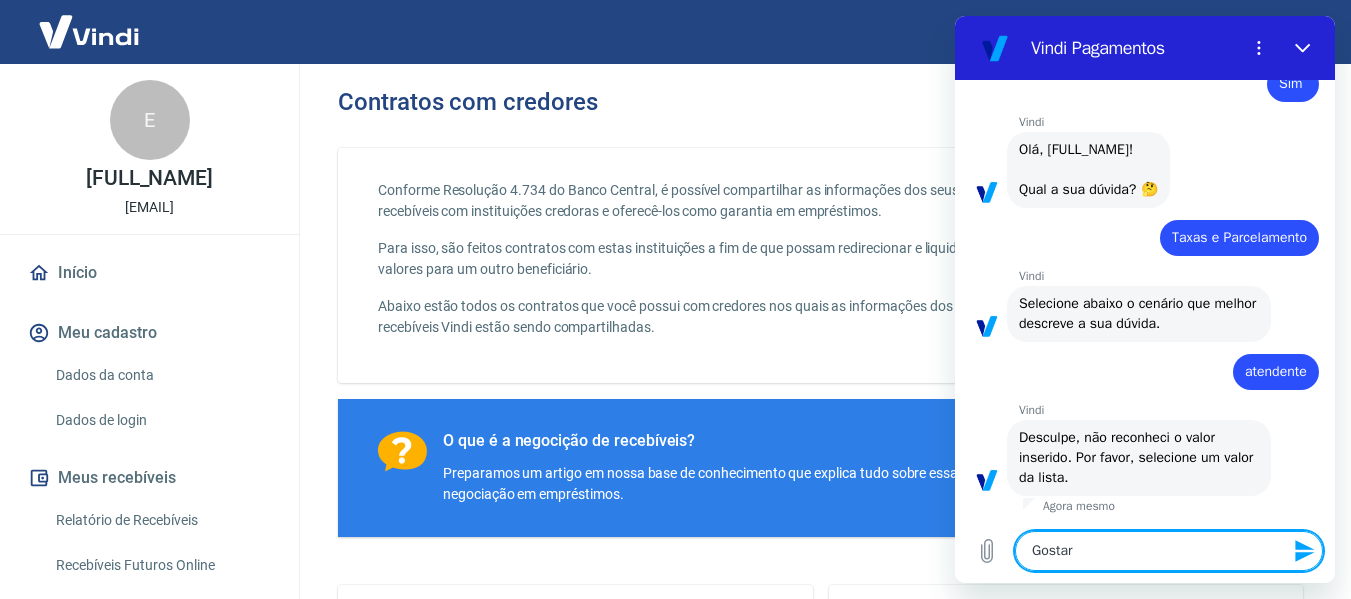 type on "Gostari" 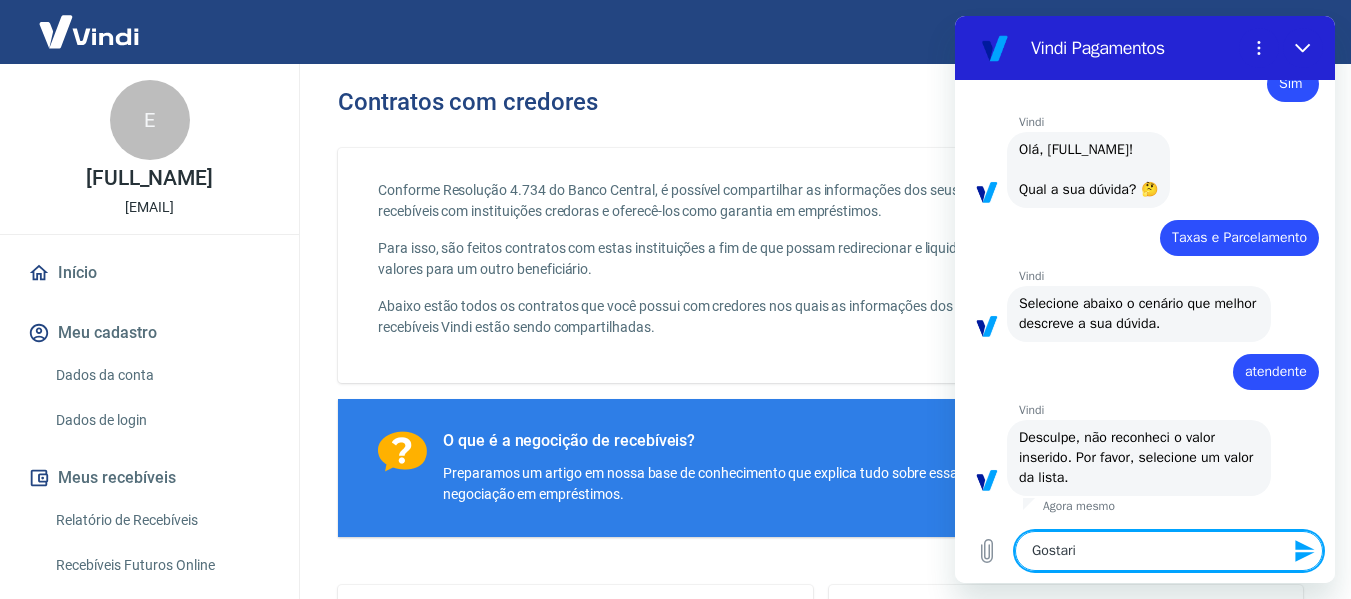 type on "Gostaria" 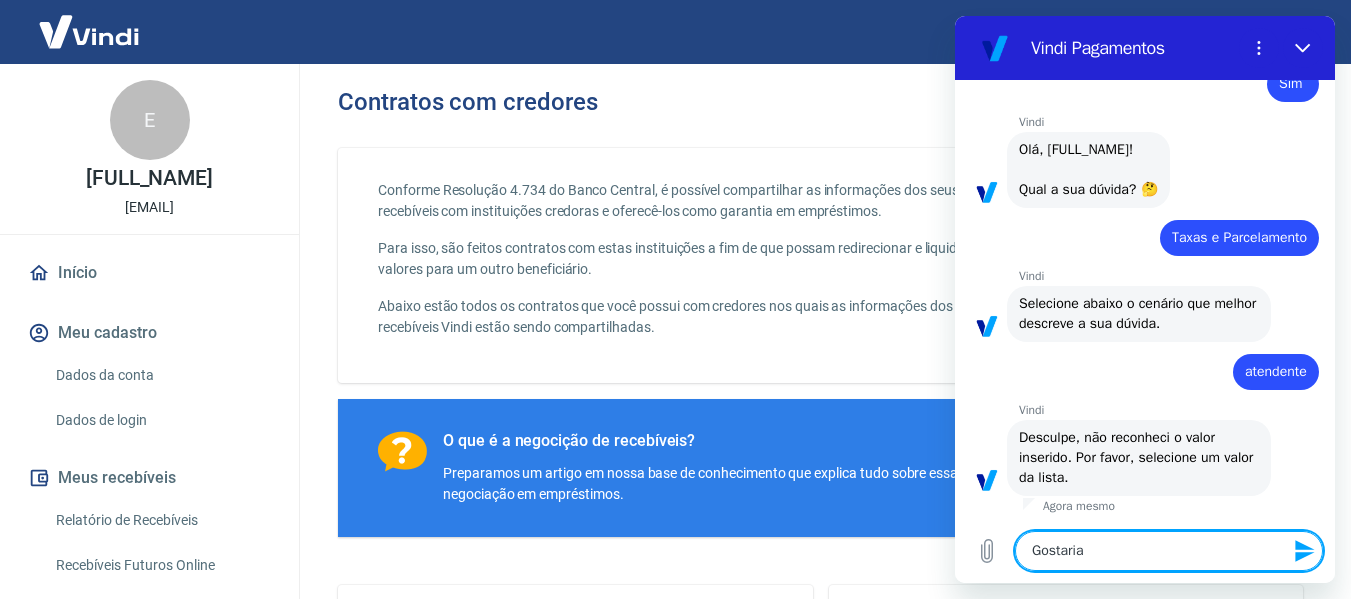 type on "Gostaria" 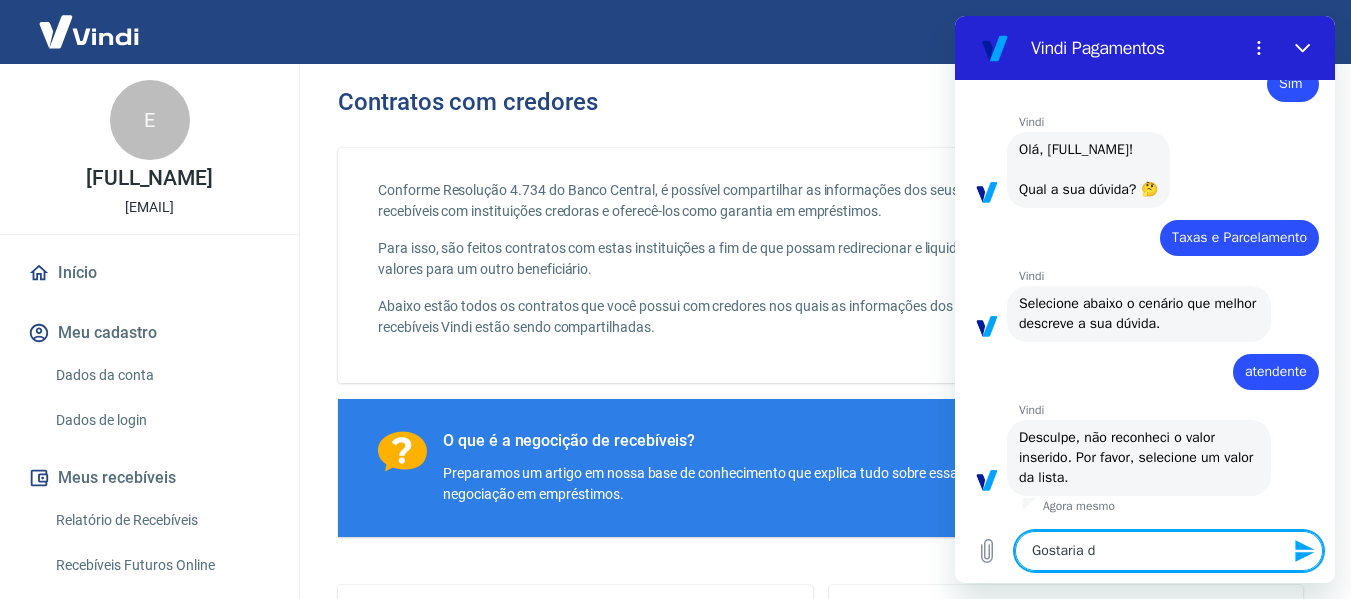 type on "Gostaria de" 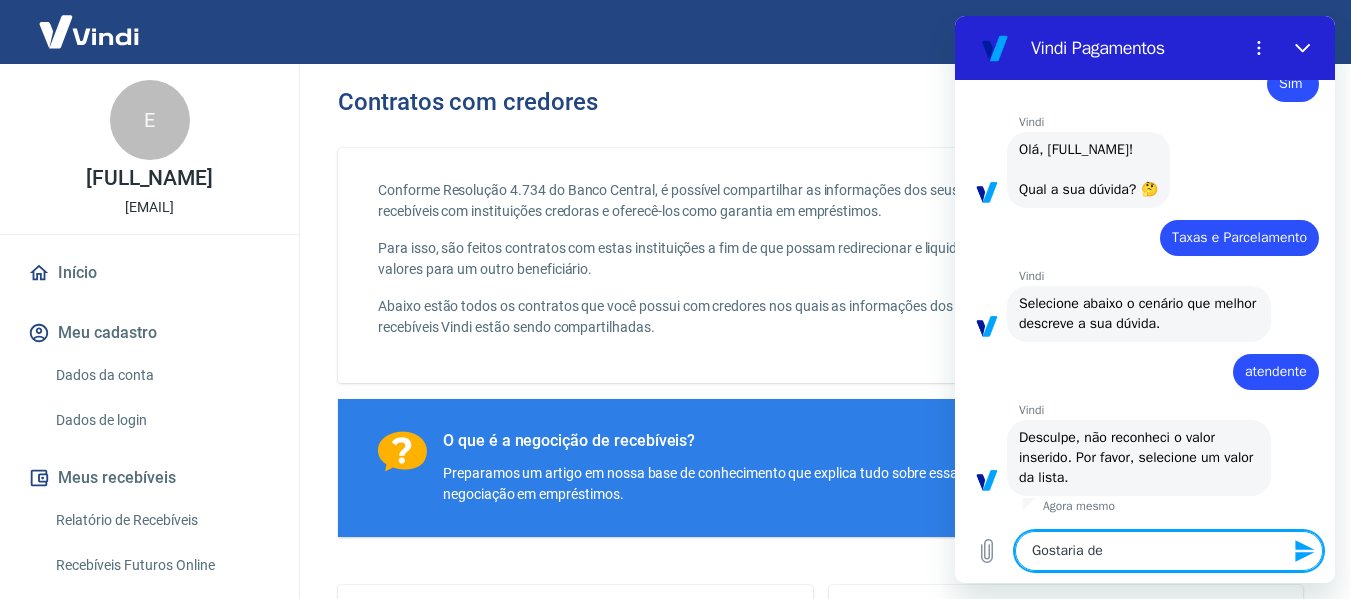 type on "Gostaria de" 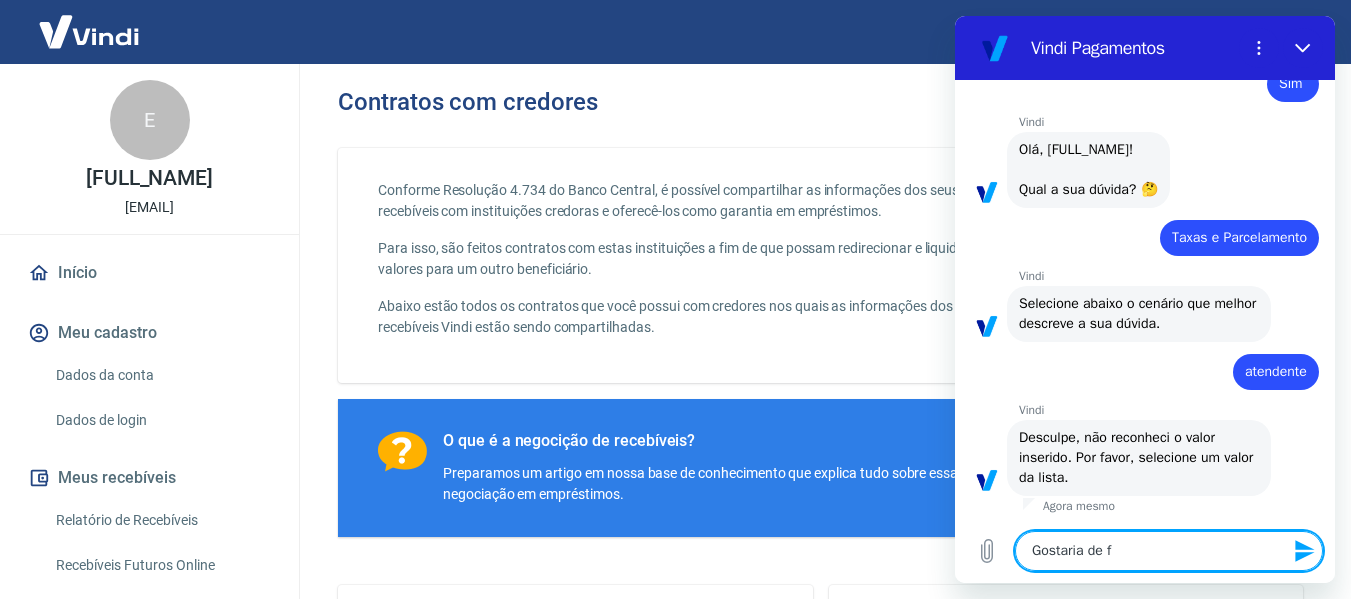 type on "Gostaria de fa" 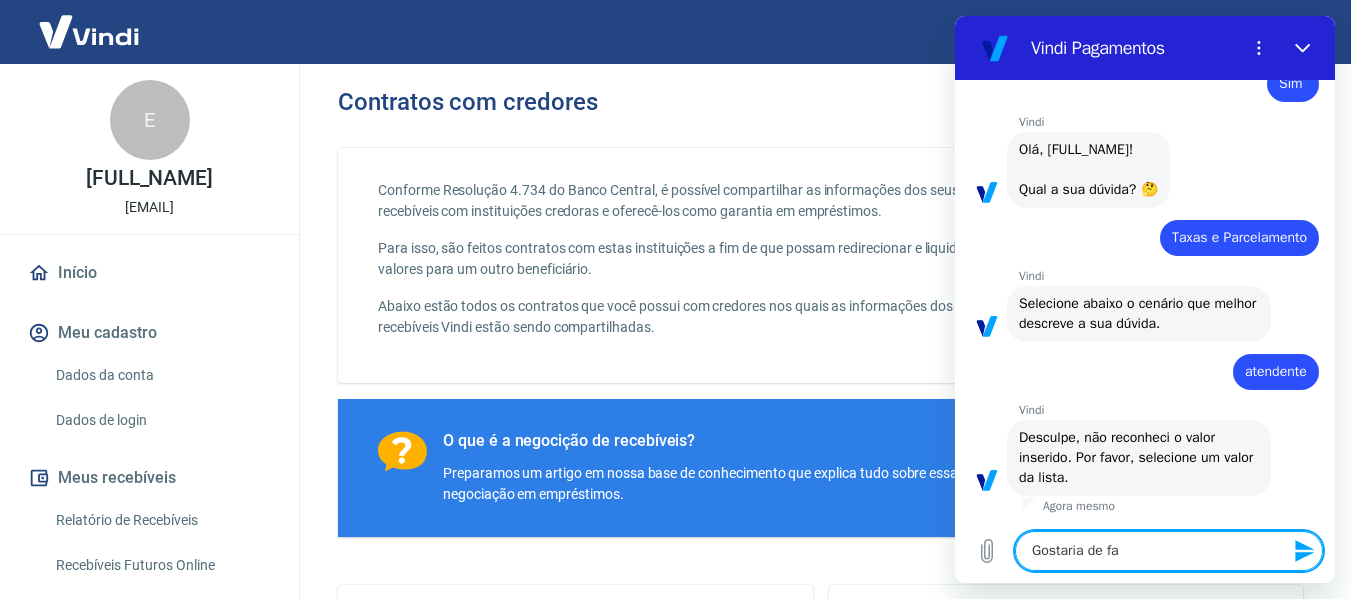 type on "Gostaria de fal" 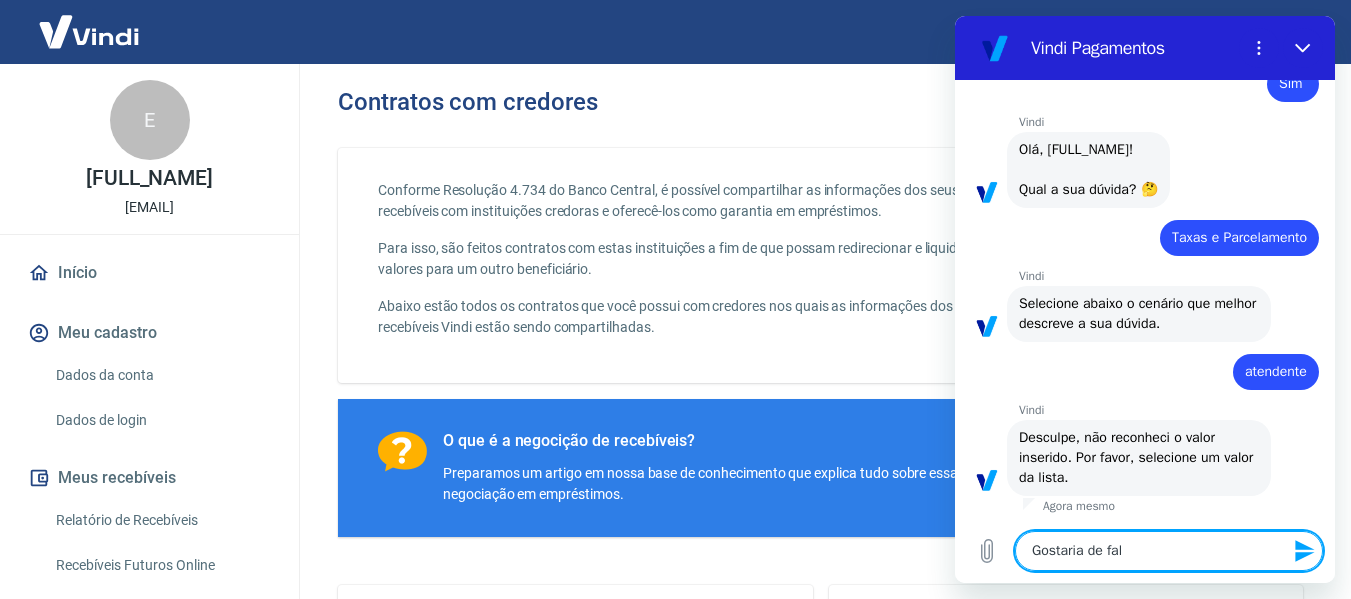 type on "Gostaria de fala" 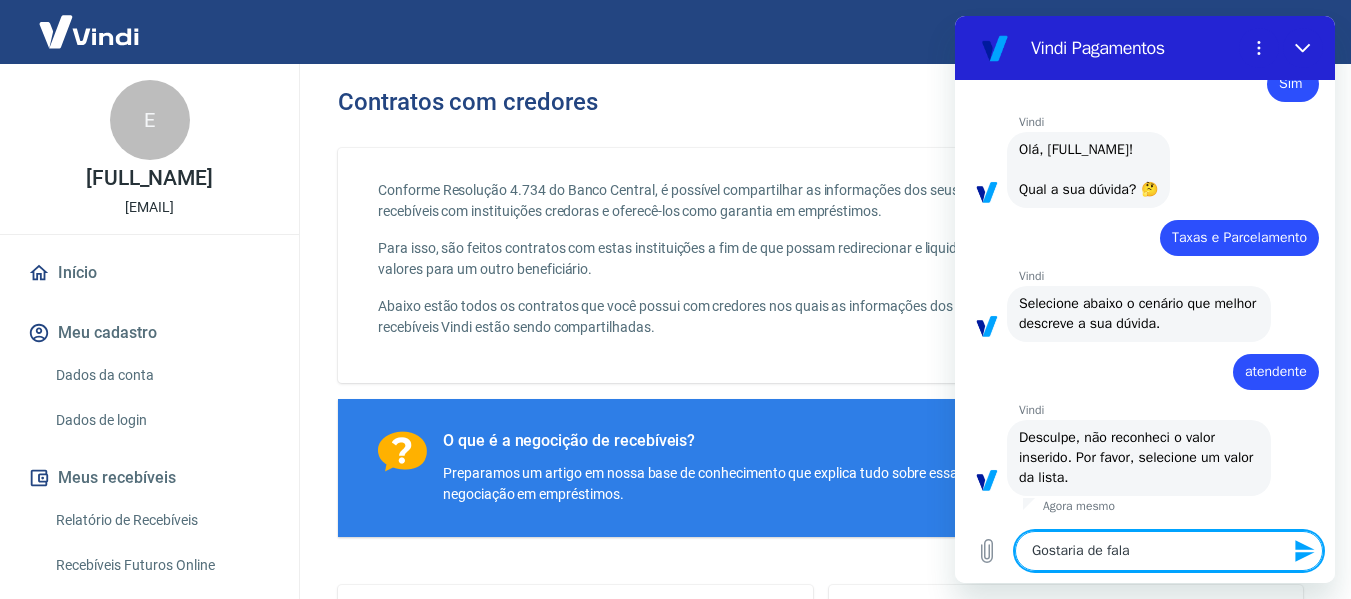 type on "Gostaria de falar" 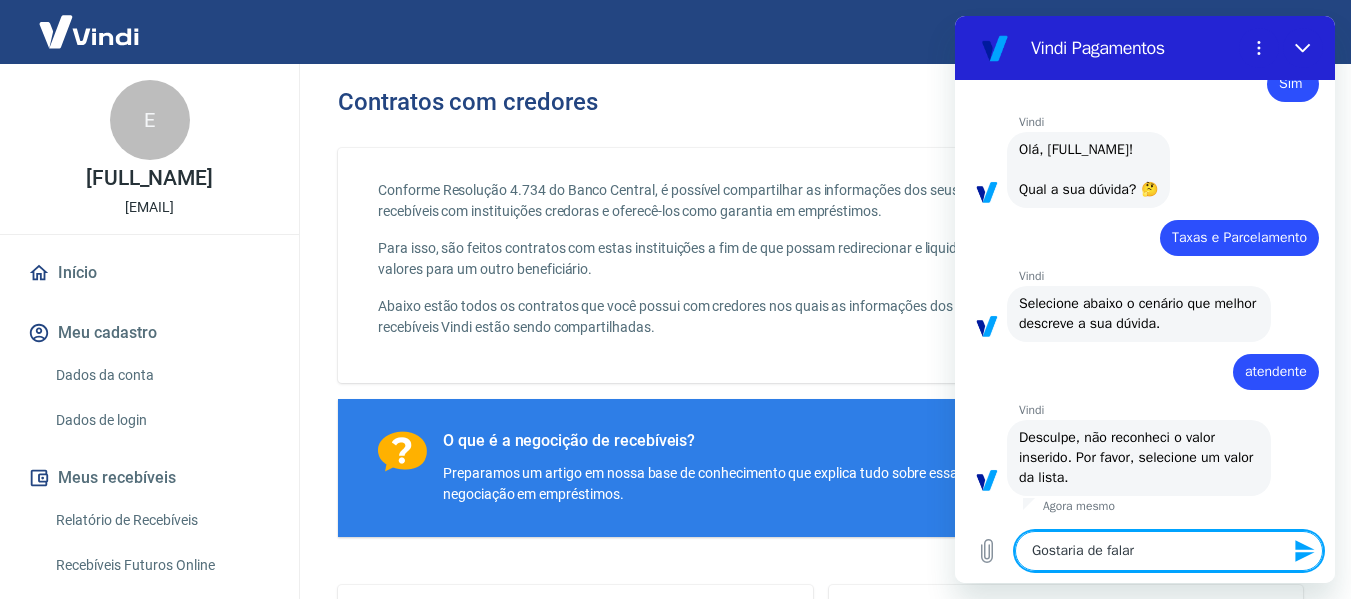 type 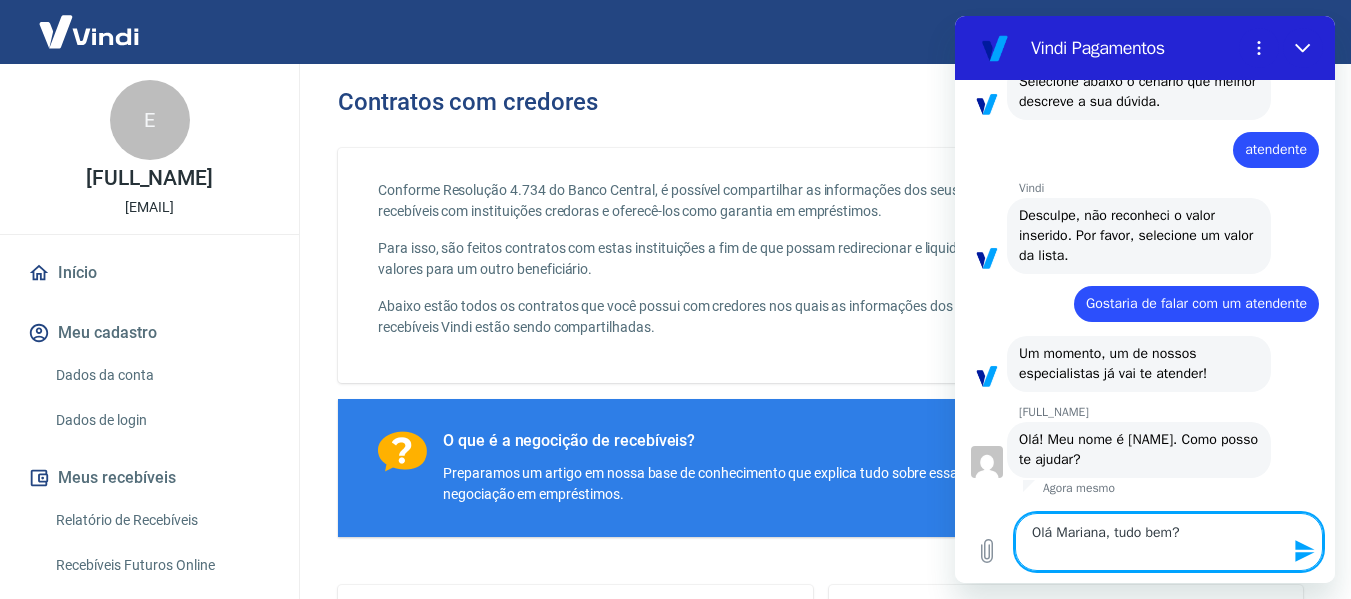 scroll, scrollTop: 2622, scrollLeft: 0, axis: vertical 